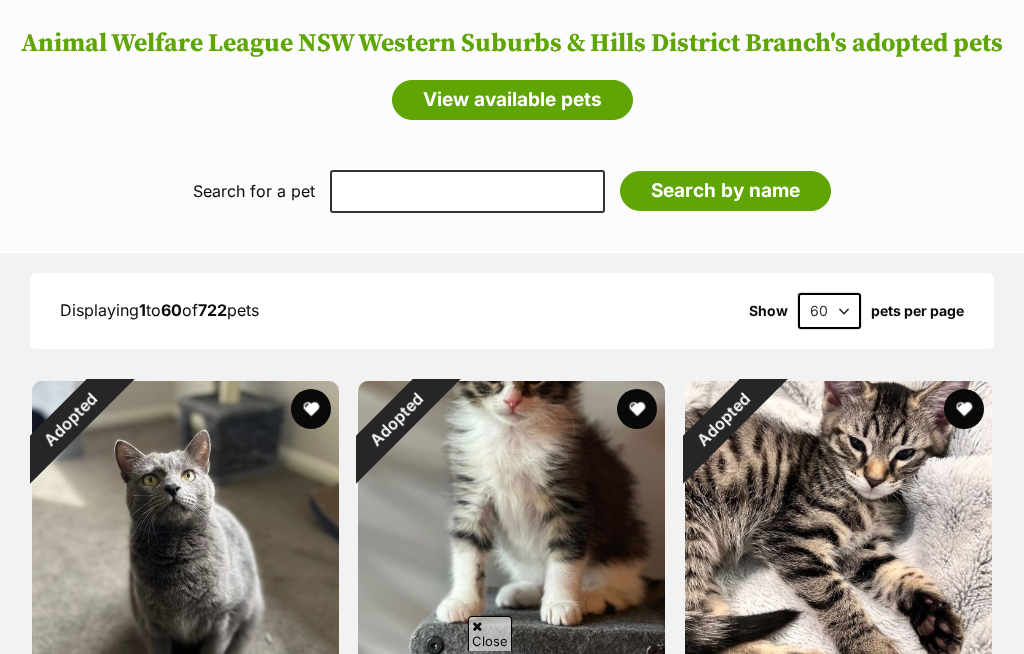 scroll, scrollTop: 0, scrollLeft: 0, axis: both 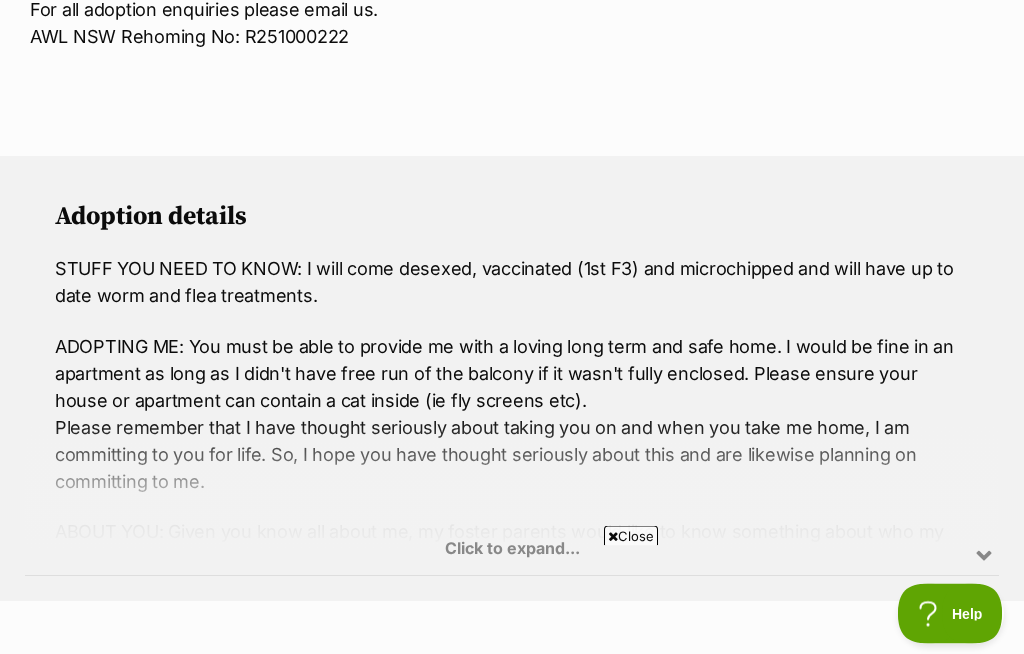 click on "Click to expand..." at bounding box center [512, 498] 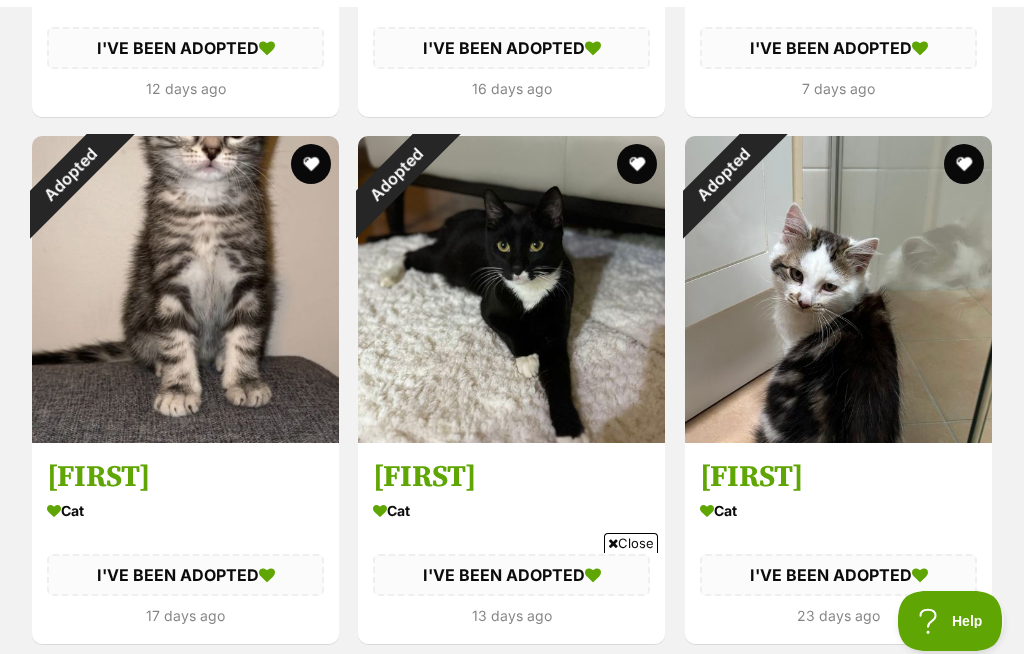 scroll, scrollTop: 2855, scrollLeft: 0, axis: vertical 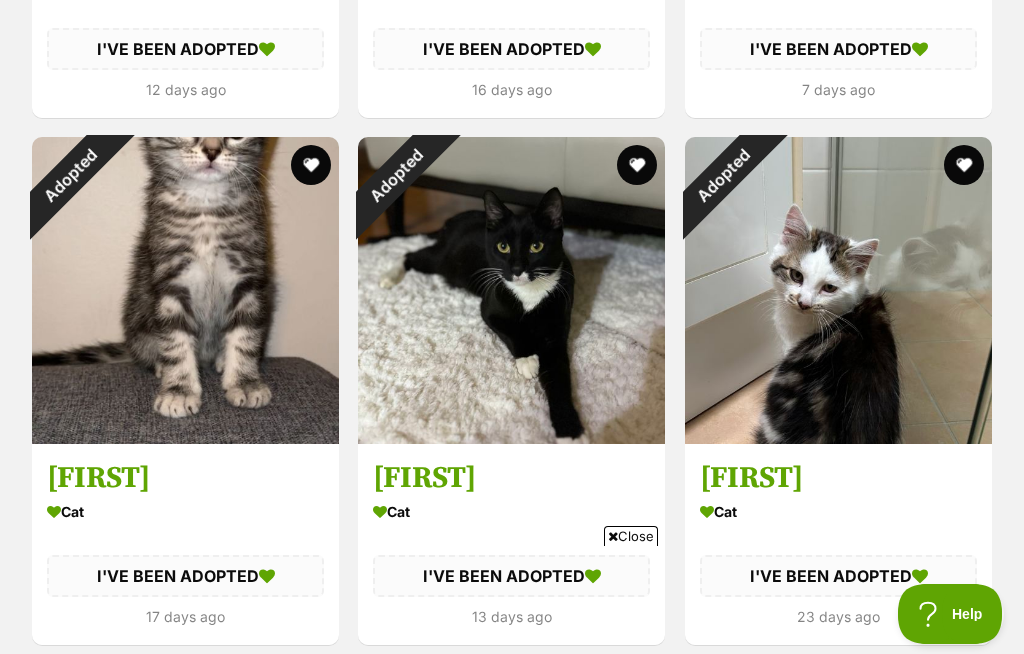 click on "Adopted" at bounding box center (723, 175) 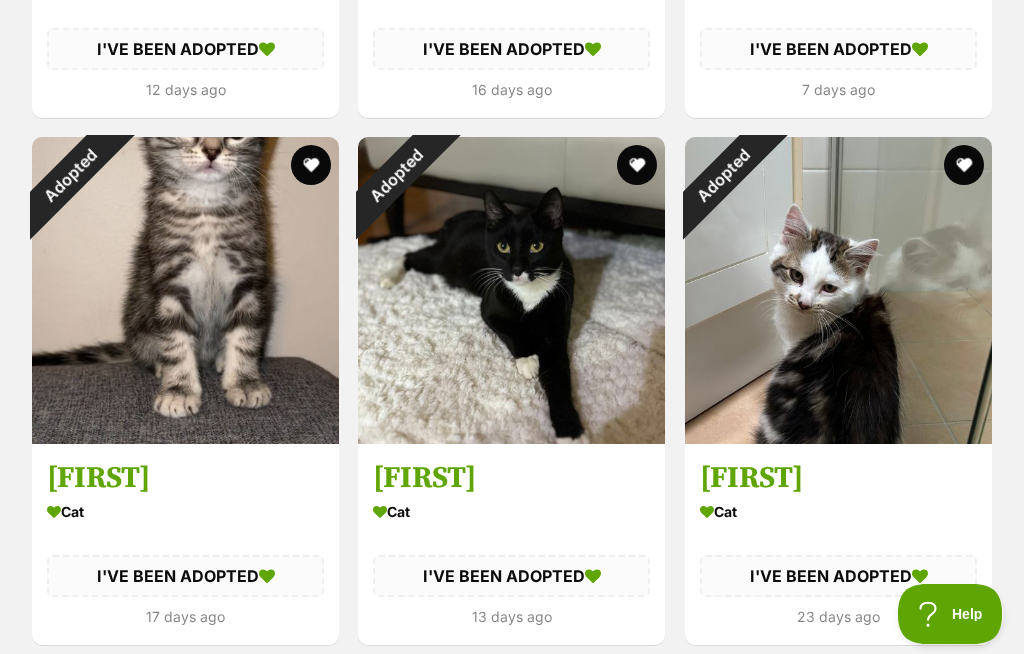 scroll, scrollTop: 0, scrollLeft: 0, axis: both 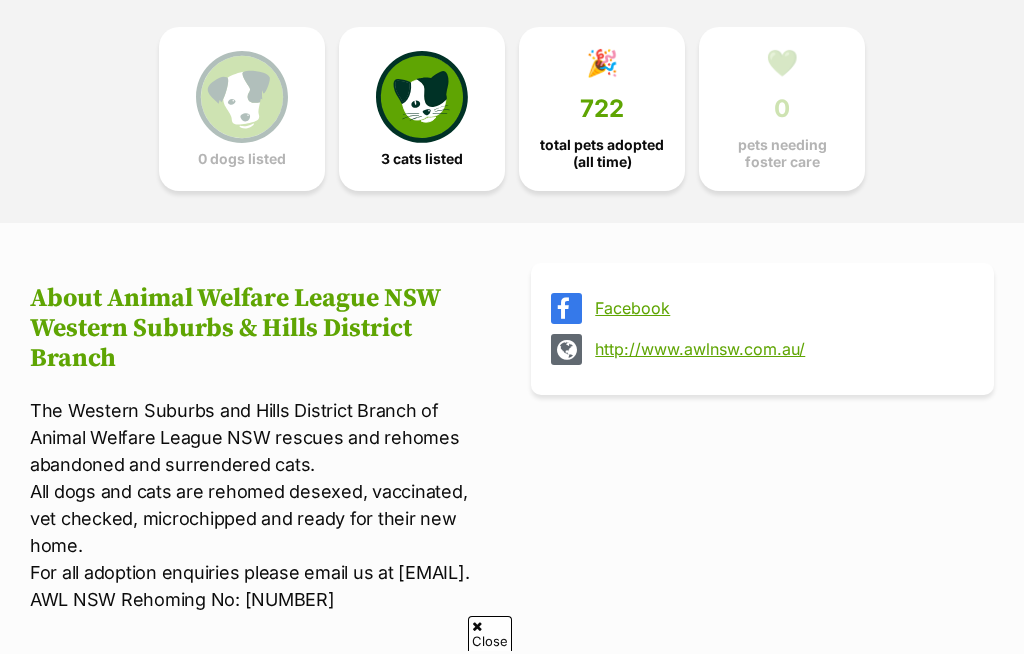 click at bounding box center [422, 97] 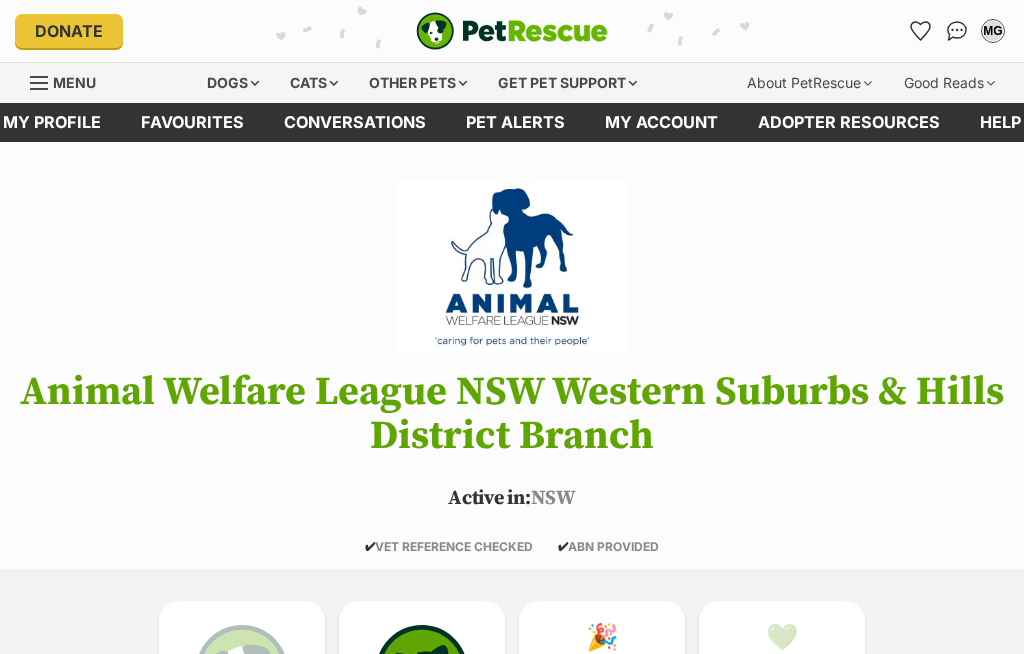 click on "Skip to main content
Log in to favourite this pet
Log in
Or sign up
Search PetRescue
Search for a pet, rescue group or article
Please select PetRescue ID
Pet name
Group
Article
Go
E.g. enter a pet's id into the search.
E.g. enter a pet's name into the search.
E.g. enter a rescue groups's name.
E.g. enter in a keyword to find an article.
Please let us know who you'd like to donate to
I’d like to make a donation to support PetRescue's work
I’d like to make a donation to Animal Welfare League NSW Western Suburbs & Hills District Branch
Log in to set up alerts
Log in
Or sign up
Close Sidebar
Welcome, Manny Garza!
Log out
Find pets to foster or adopt
Browse for dogs and puppies
Browse for cats and kittens
Browse for other pets
Search the website" at bounding box center [512, 1907] 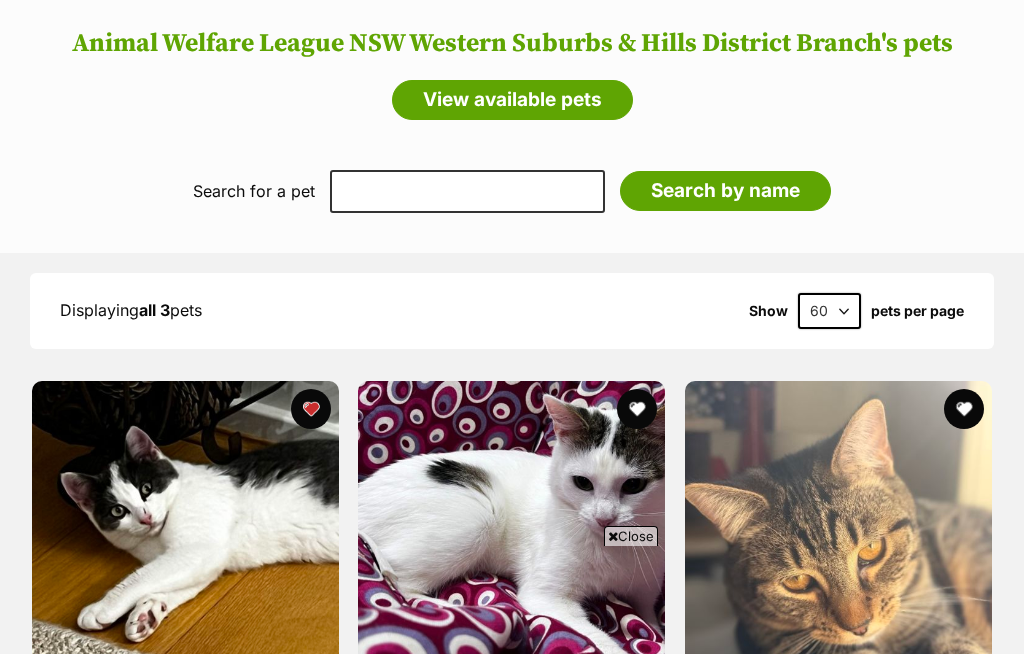 scroll, scrollTop: 1760, scrollLeft: 0, axis: vertical 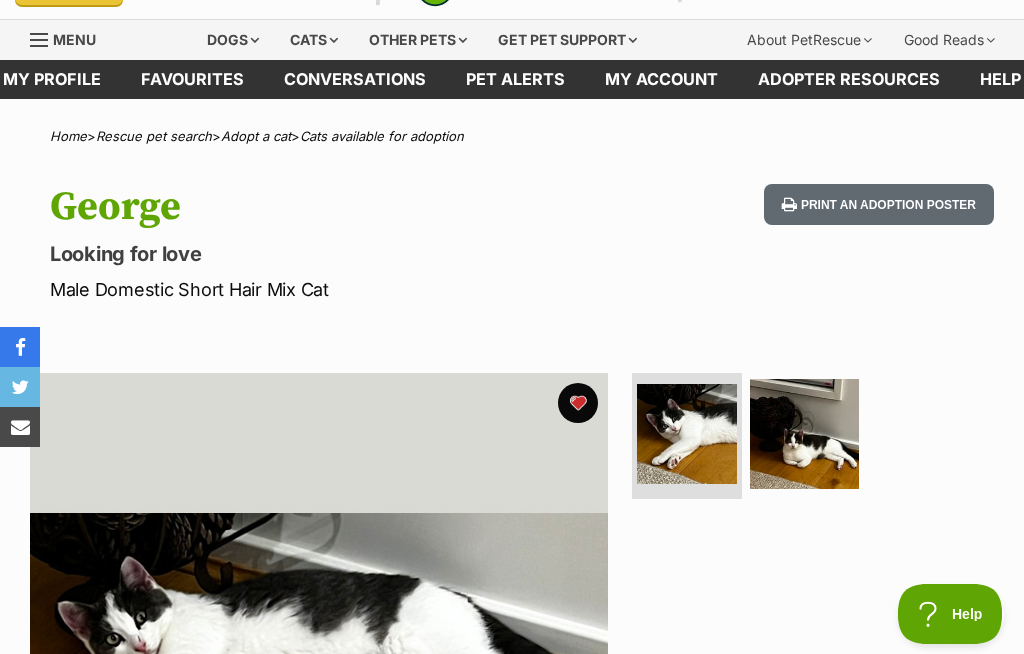 click on "Favourites" at bounding box center [192, 79] 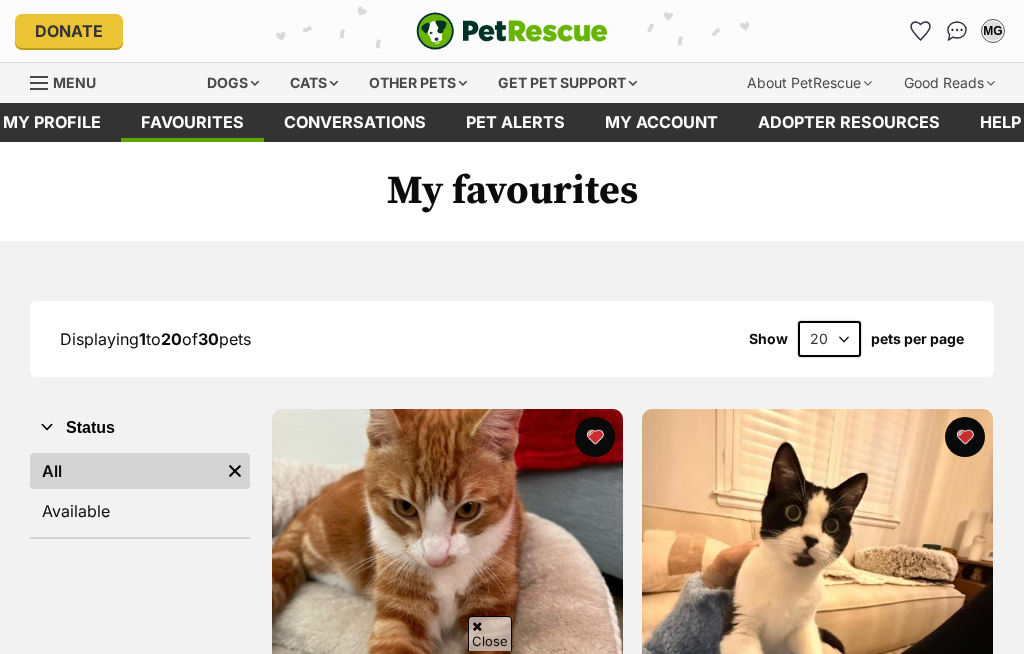 scroll, scrollTop: 303, scrollLeft: 0, axis: vertical 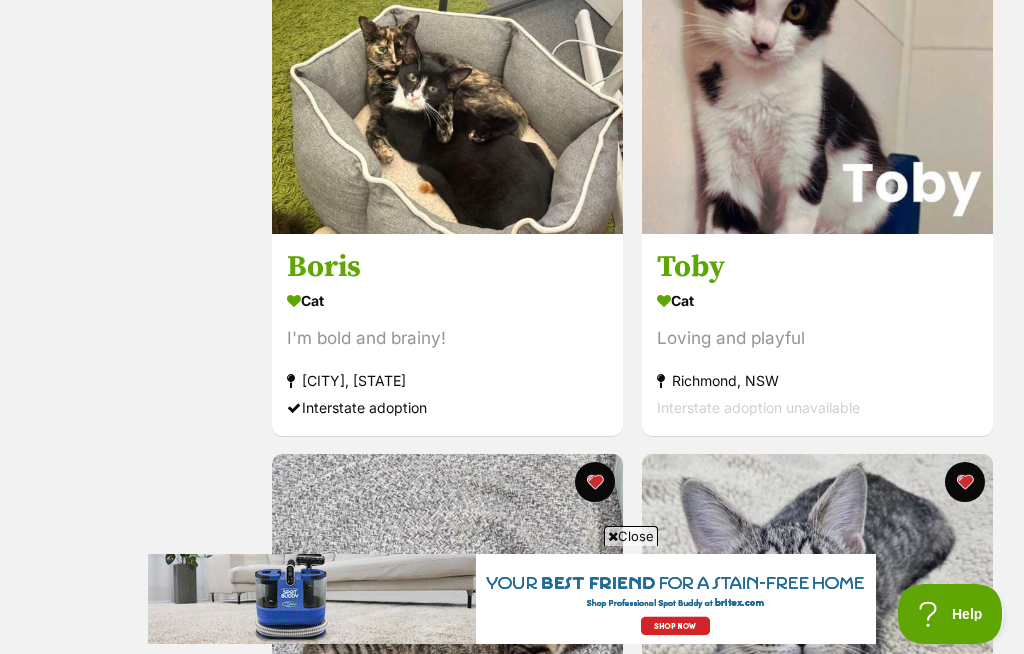 click at bounding box center (817, 58) 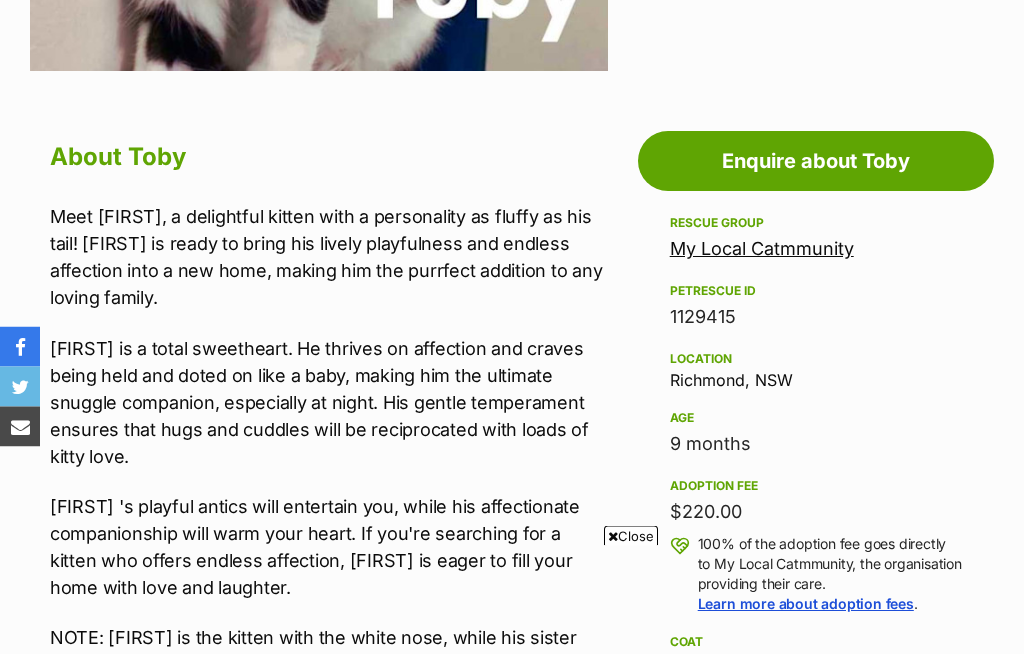 scroll, scrollTop: 939, scrollLeft: 0, axis: vertical 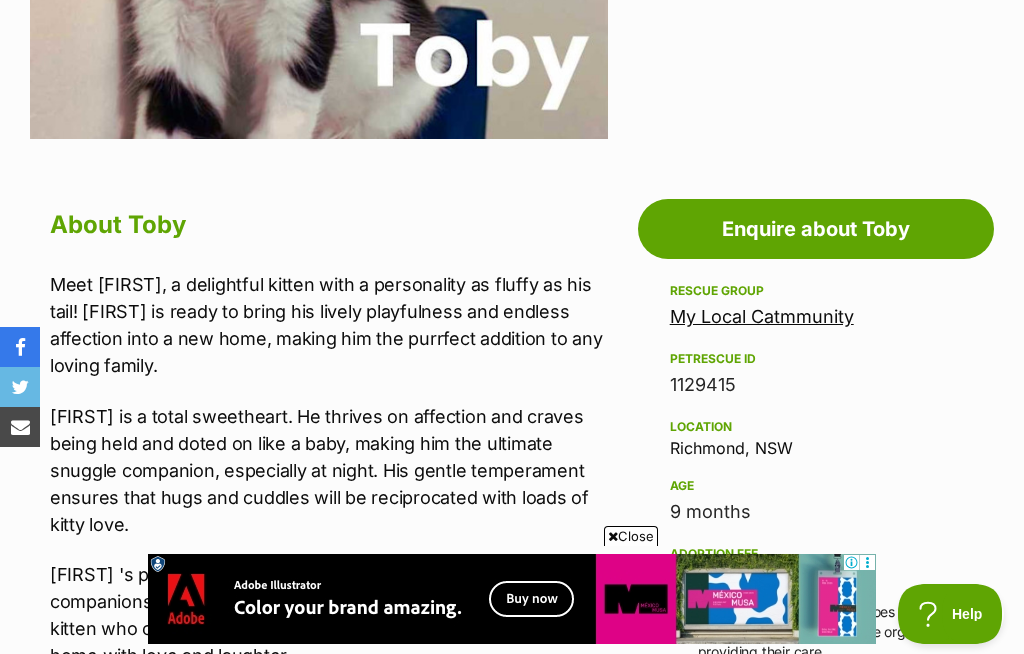 click on "My Local Catmmunity" at bounding box center (762, 316) 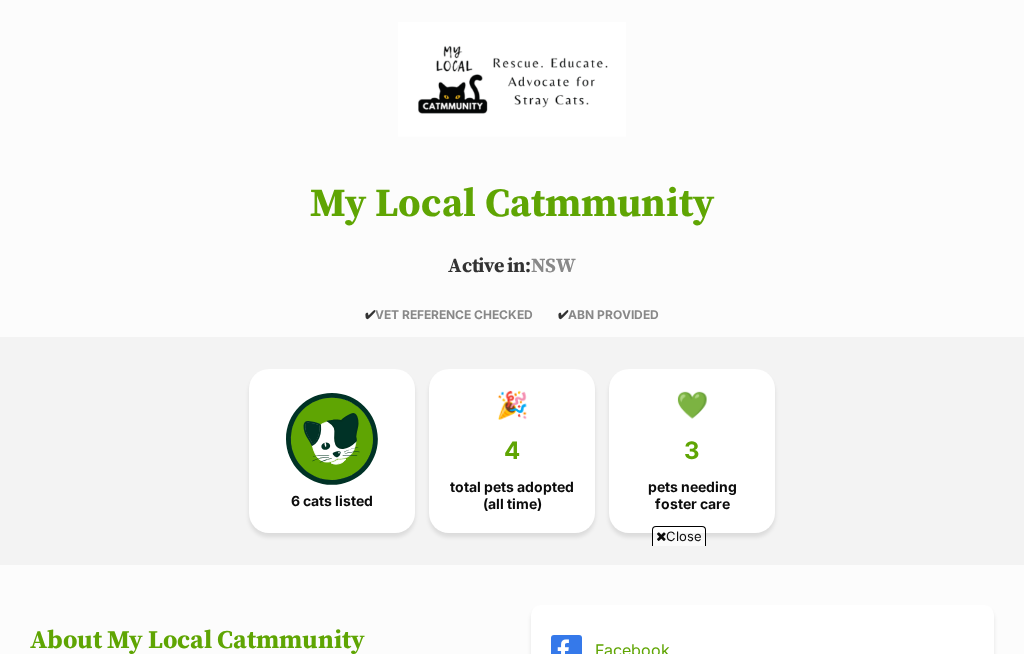 scroll, scrollTop: 0, scrollLeft: 0, axis: both 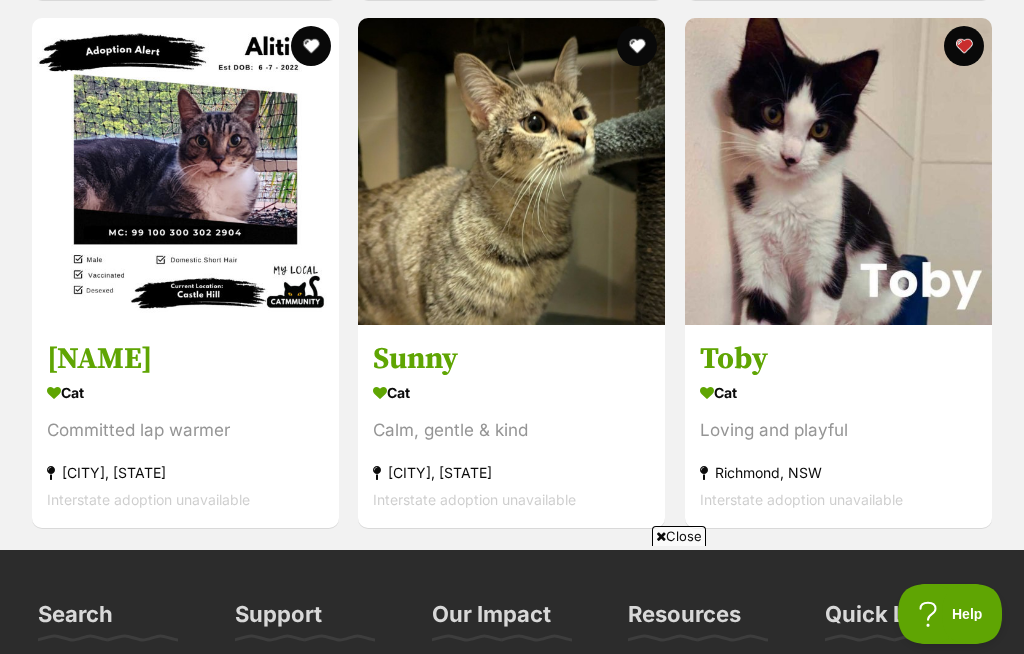 click at bounding box center [511, 171] 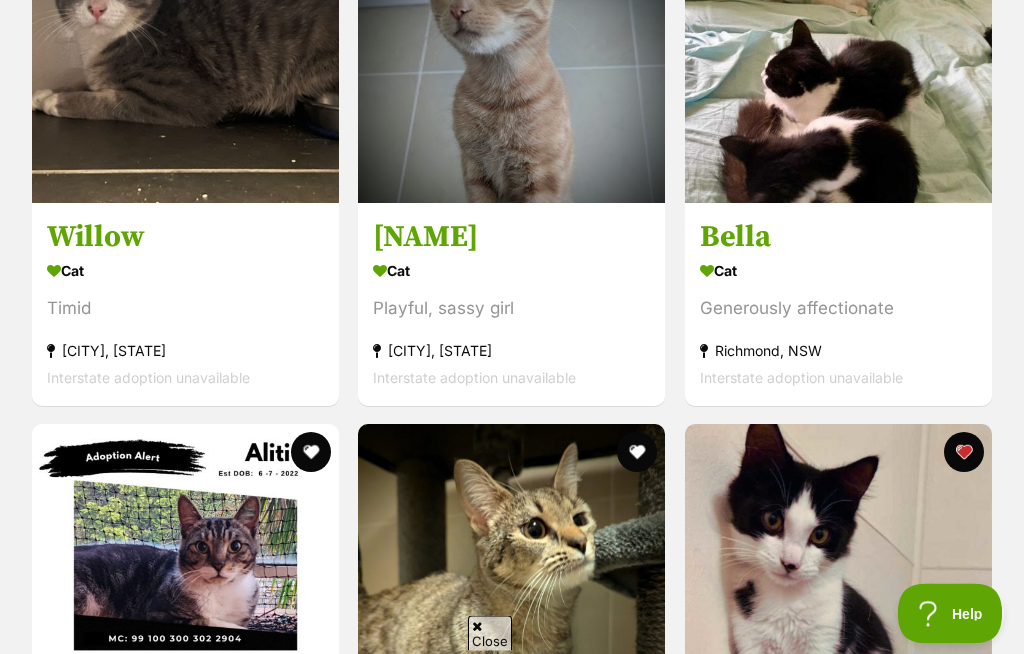 scroll, scrollTop: 1773, scrollLeft: 0, axis: vertical 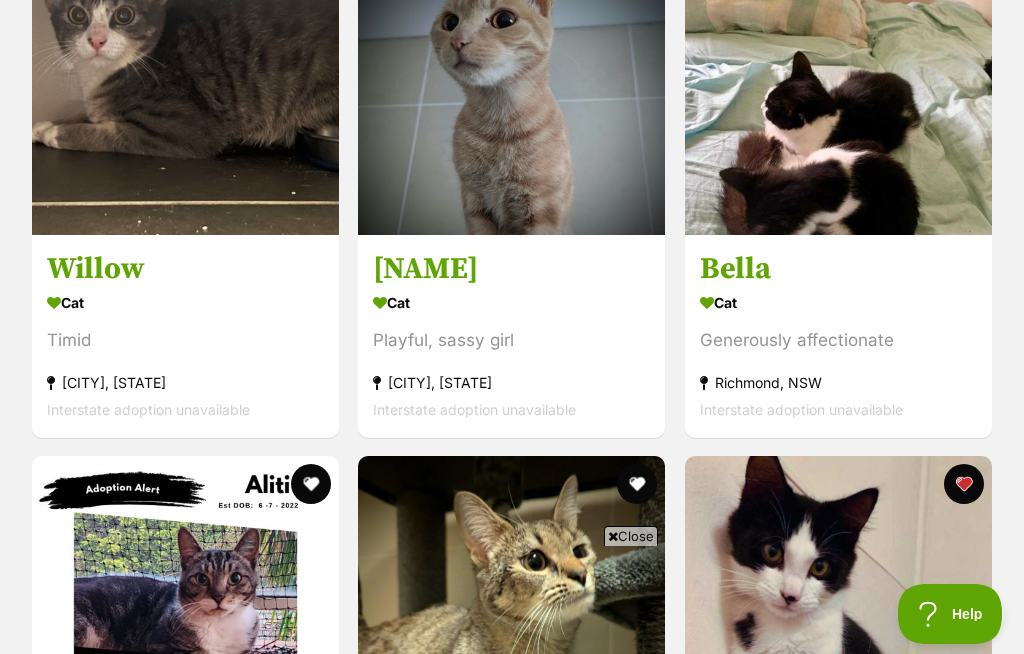 click at bounding box center [511, 81] 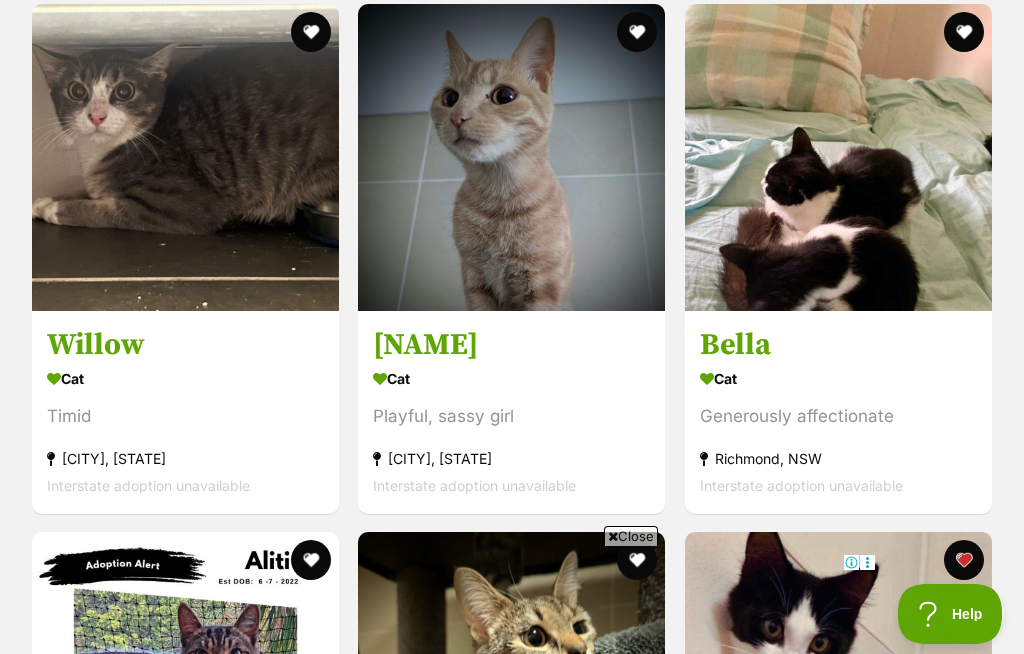 click at bounding box center [838, 157] 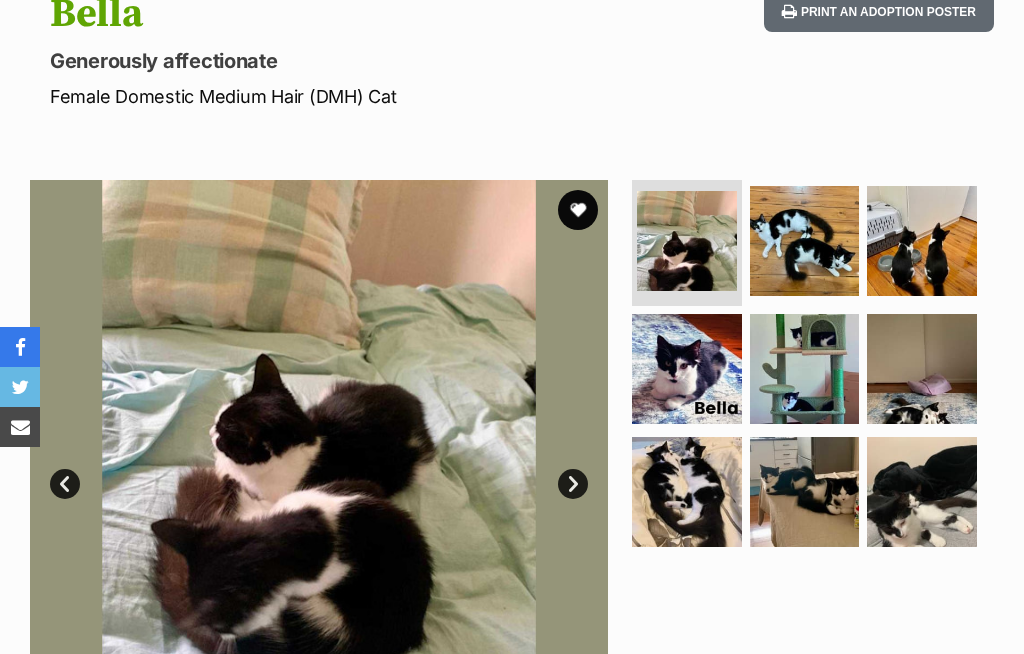 scroll, scrollTop: 0, scrollLeft: 0, axis: both 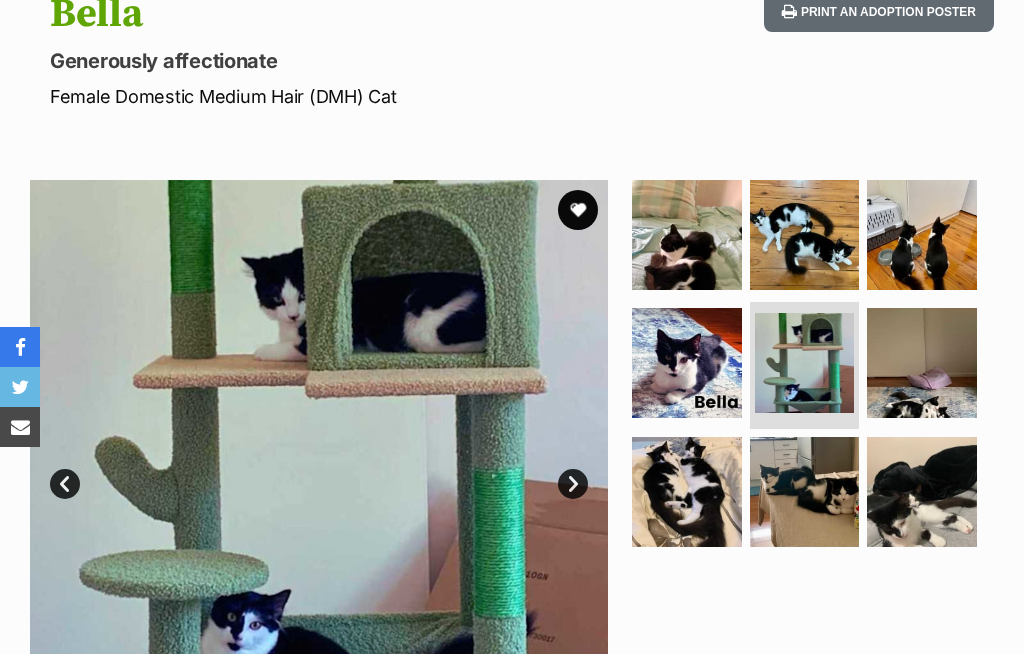 click at bounding box center [805, 492] 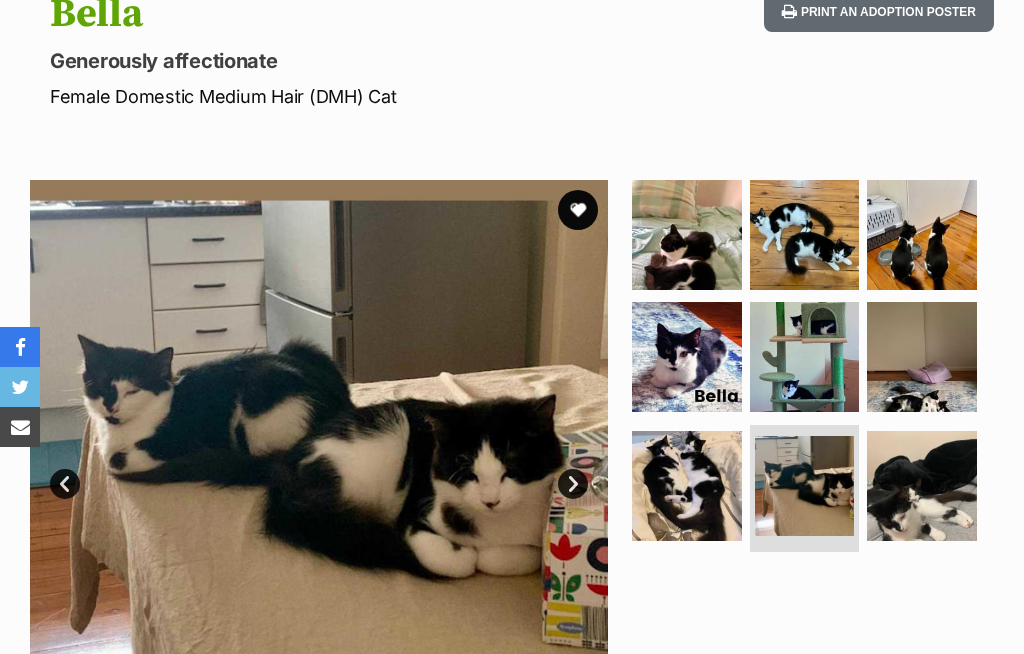 click at bounding box center [922, 486] 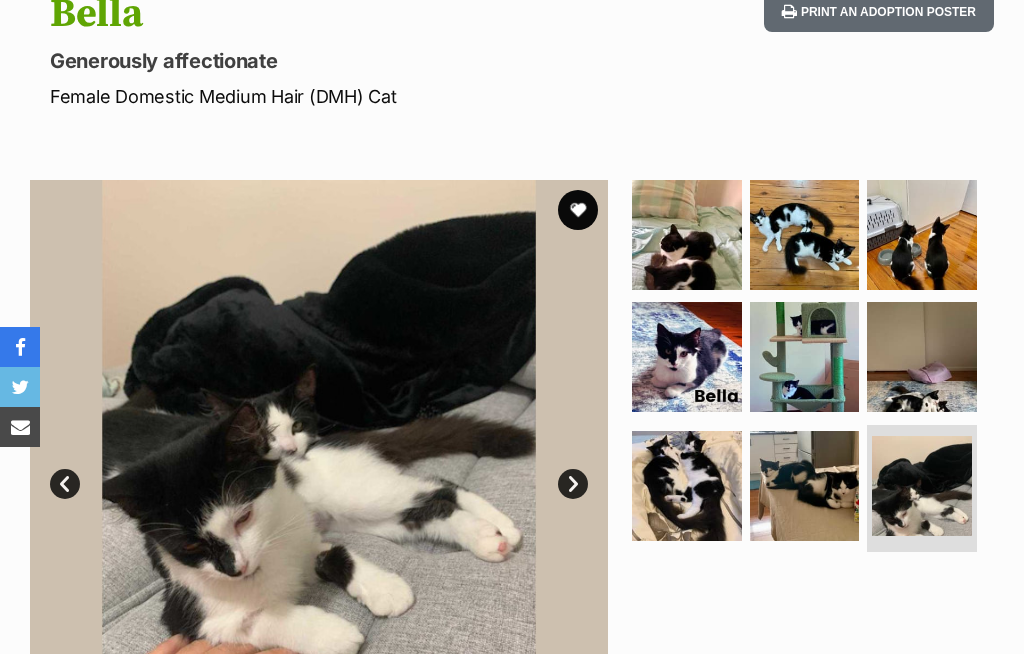 click at bounding box center [805, 486] 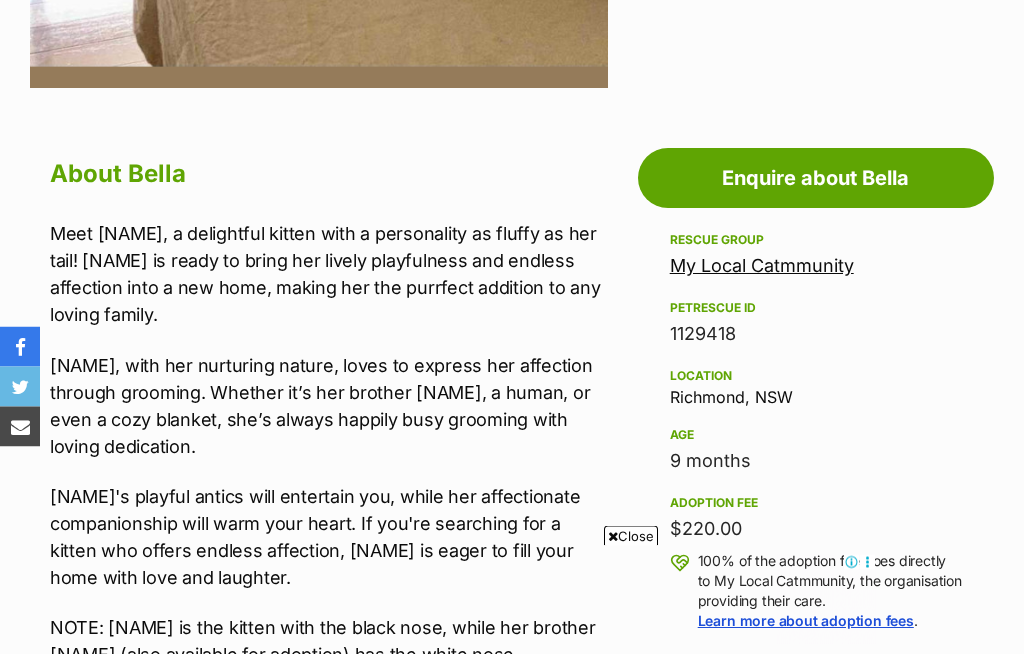 scroll, scrollTop: 904, scrollLeft: 0, axis: vertical 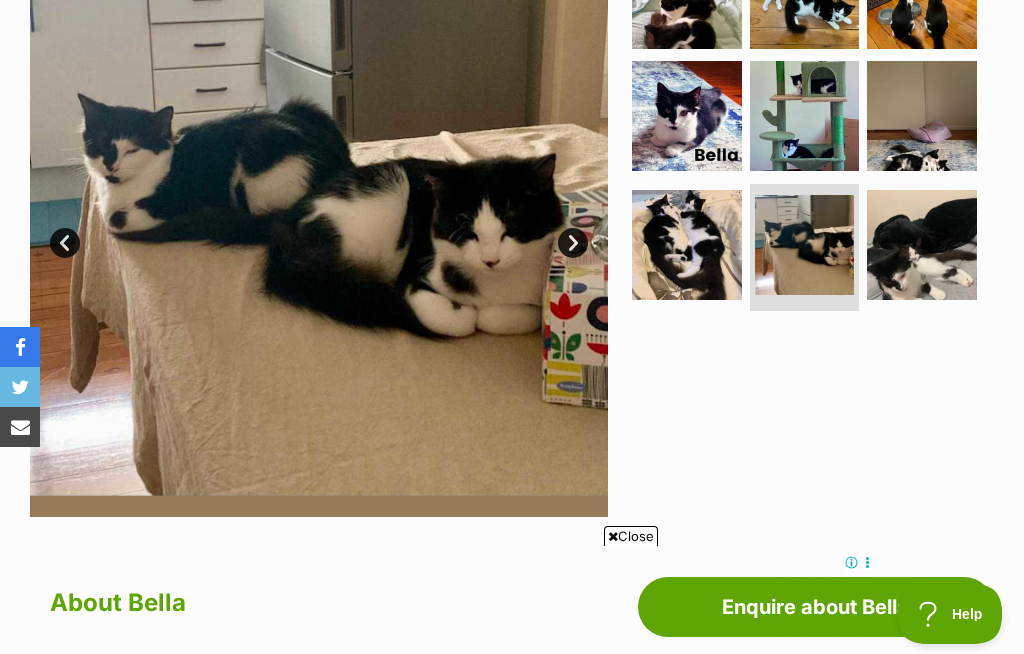 click at bounding box center (687, 245) 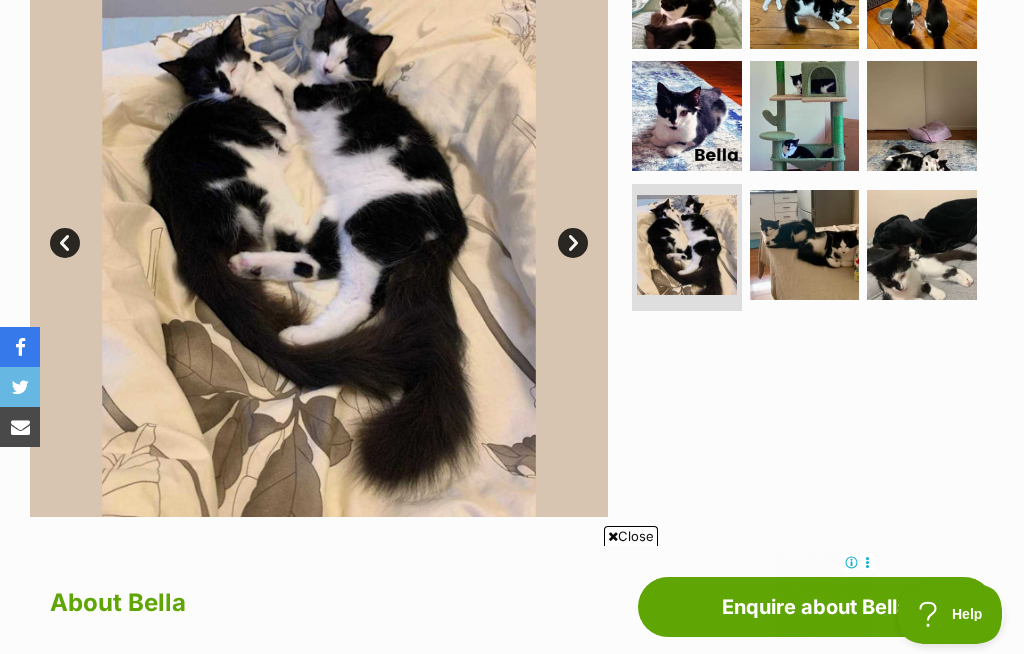 click at bounding box center [805, 245] 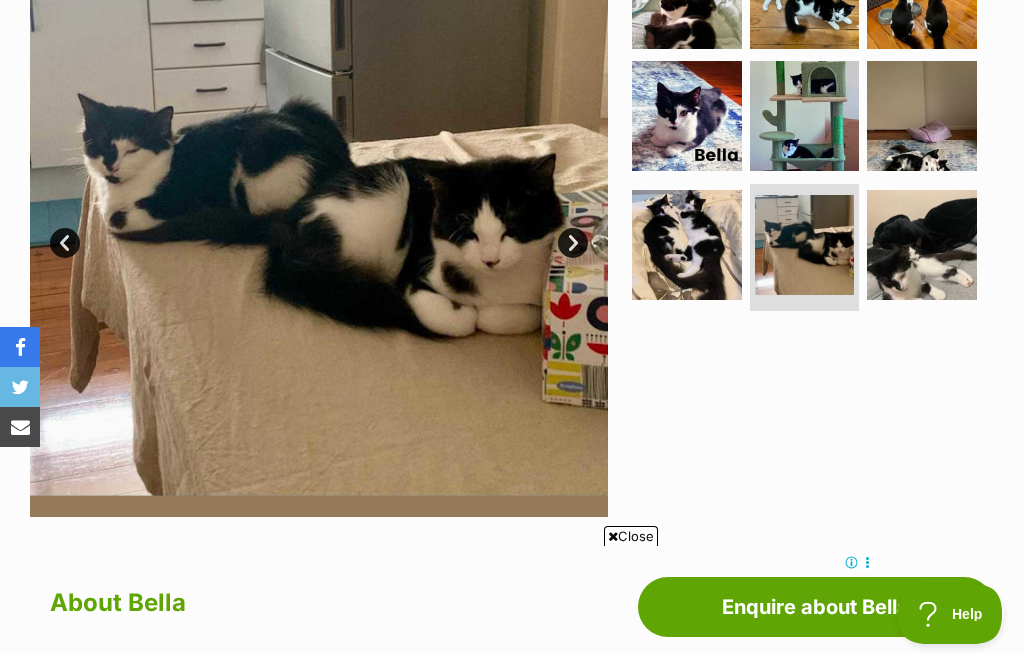 click at bounding box center (687, 116) 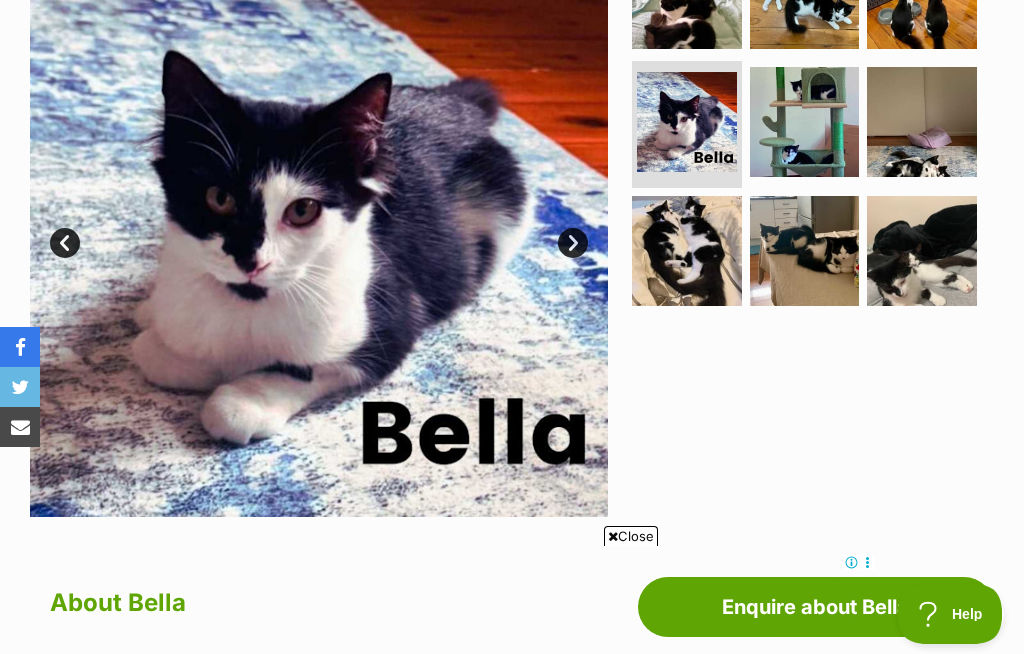 click at bounding box center (805, 122) 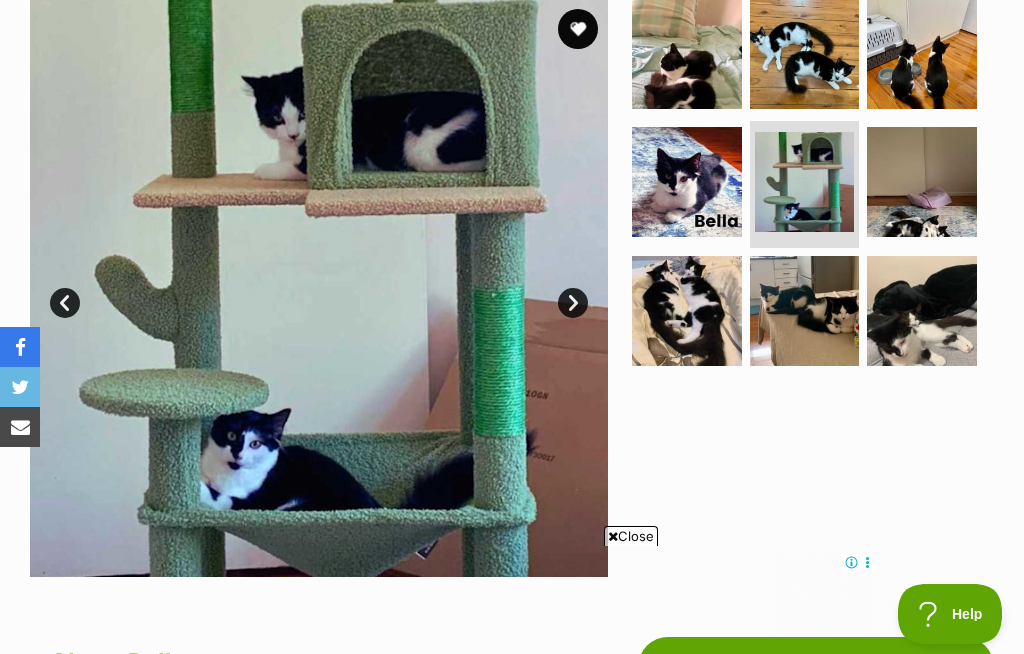 scroll, scrollTop: 399, scrollLeft: 0, axis: vertical 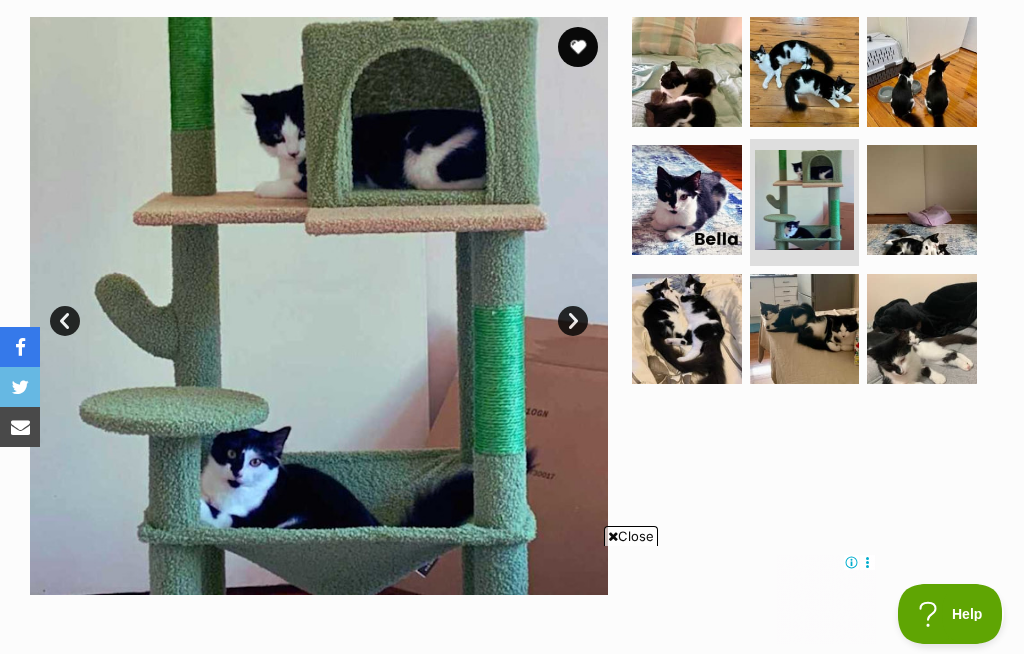 click at bounding box center [687, 72] 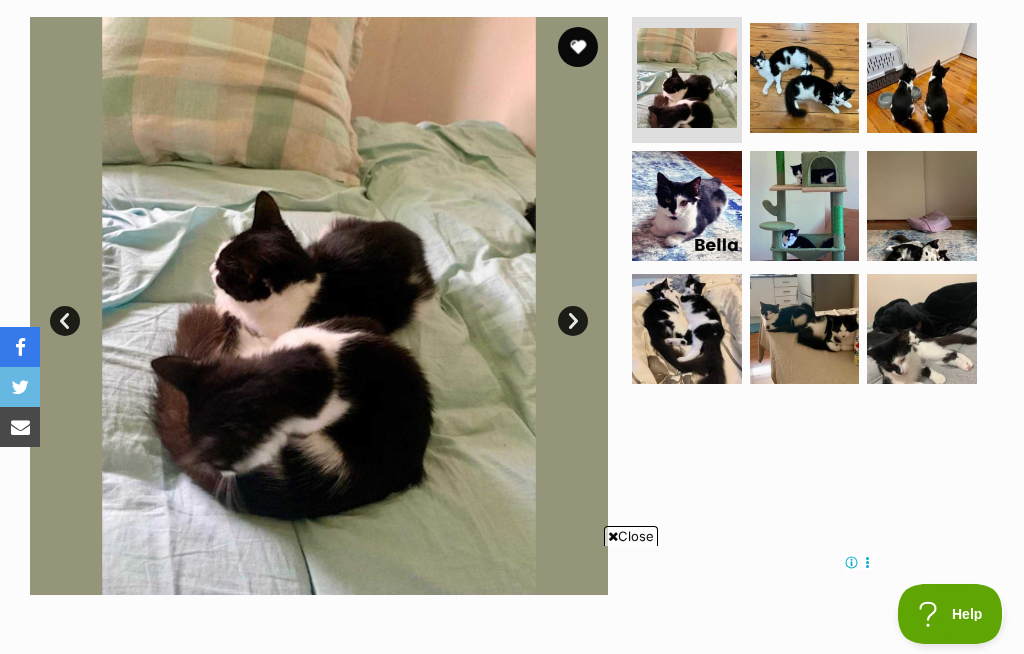 click at bounding box center (805, 78) 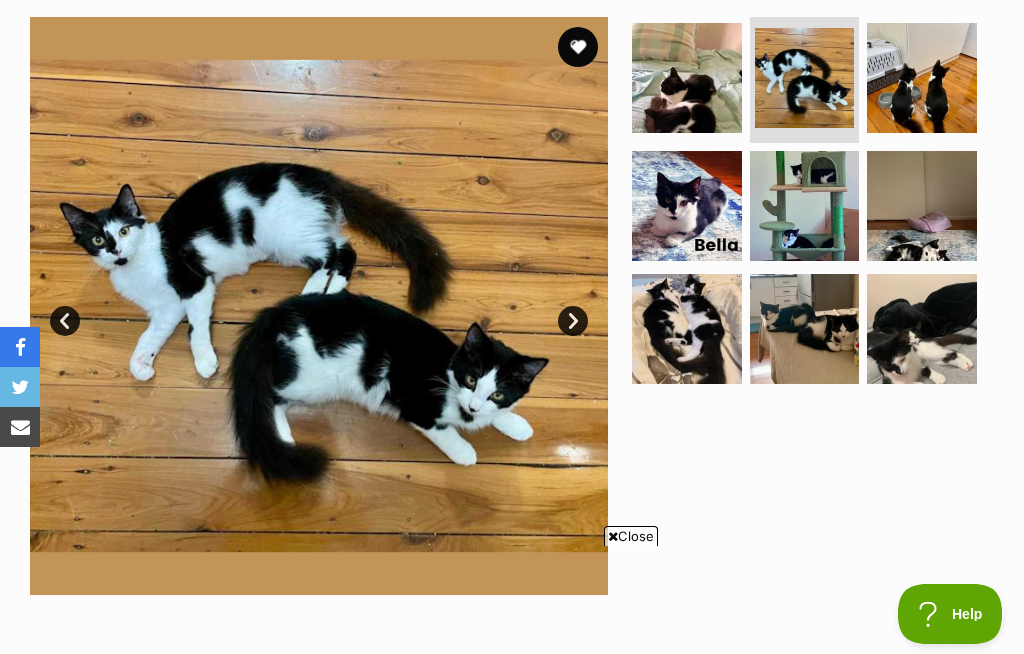 scroll, scrollTop: 0, scrollLeft: 0, axis: both 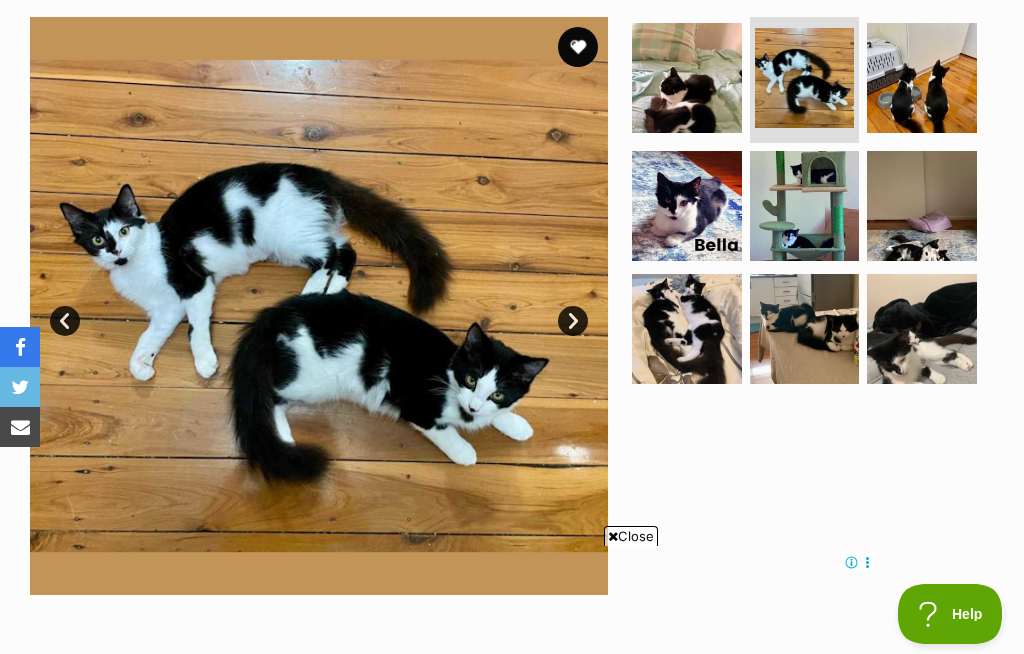 click at bounding box center (922, 78) 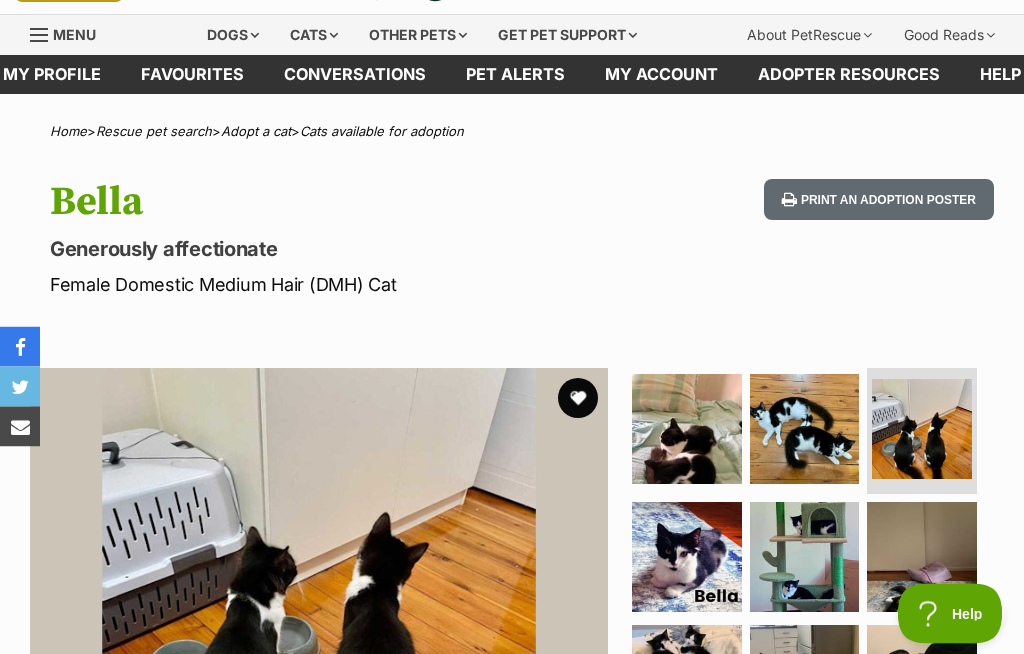 scroll, scrollTop: 0, scrollLeft: 0, axis: both 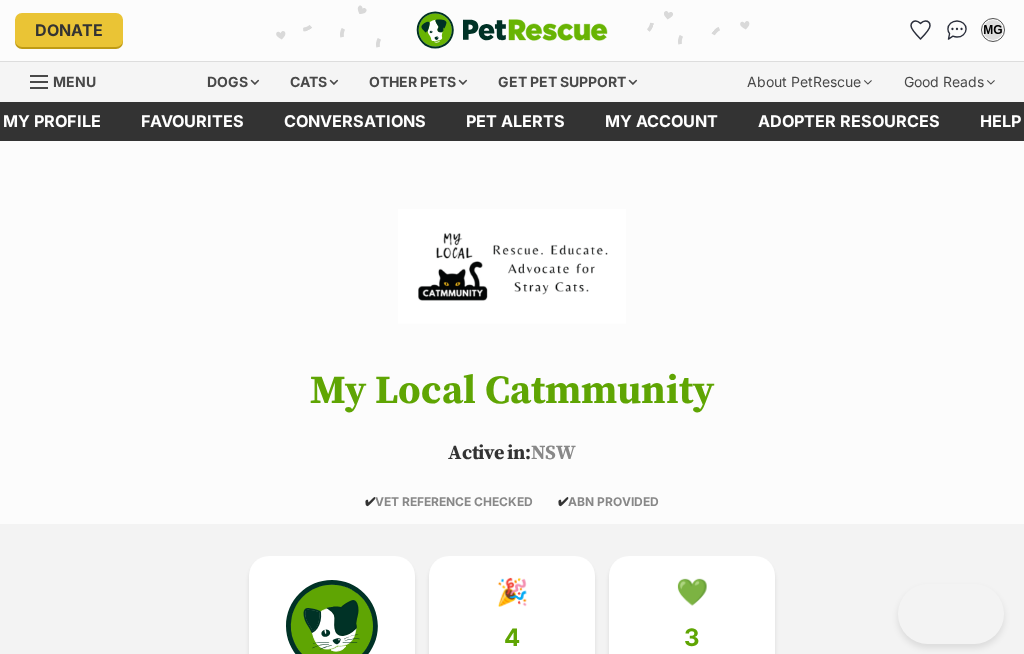 click on "Pet alerts" at bounding box center (515, 121) 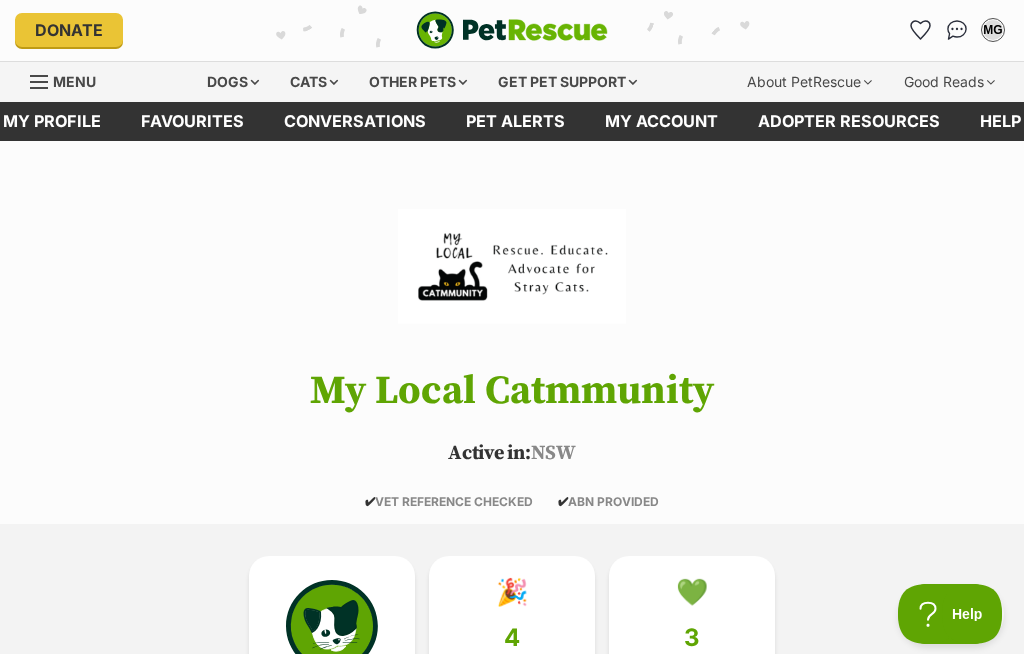 click on "Pet alerts" at bounding box center [515, 121] 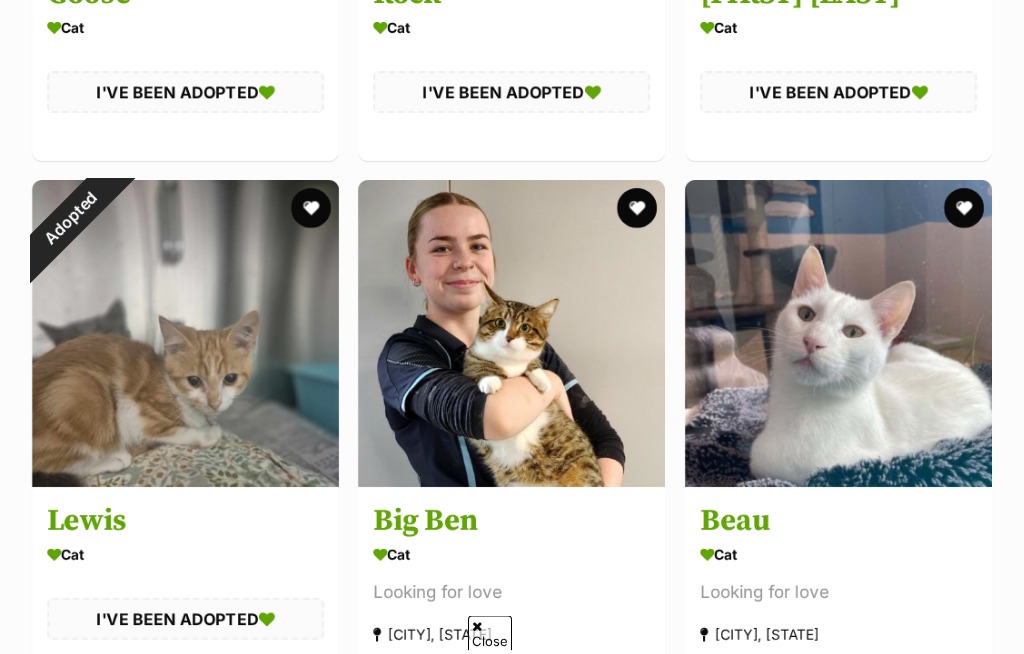 scroll, scrollTop: 764, scrollLeft: 0, axis: vertical 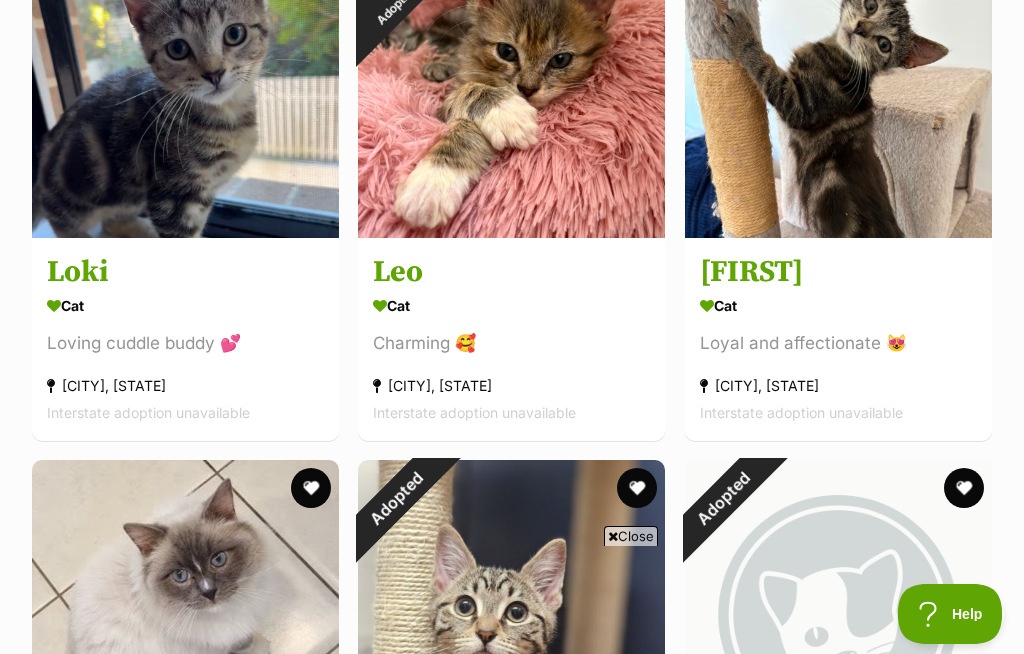 click at bounding box center (838, 84) 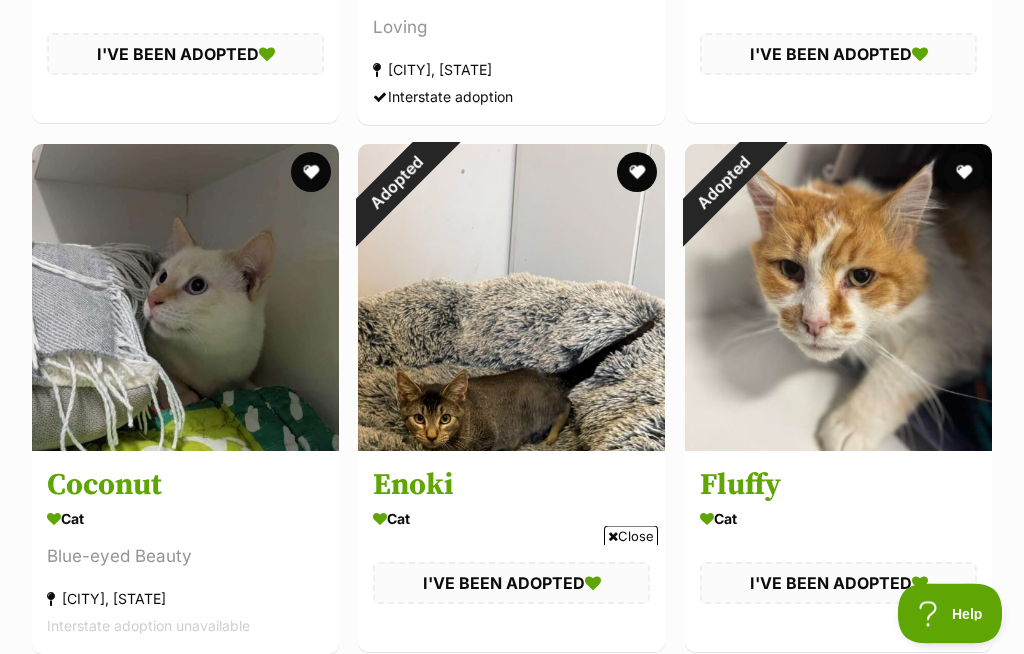 scroll, scrollTop: 5115, scrollLeft: 0, axis: vertical 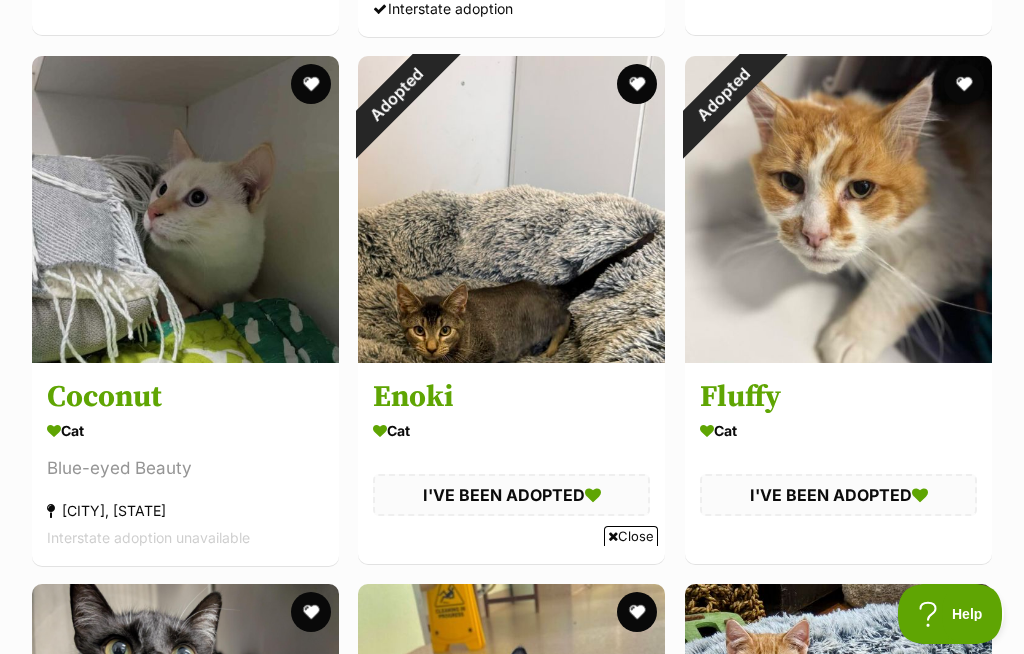 click at bounding box center (185, 209) 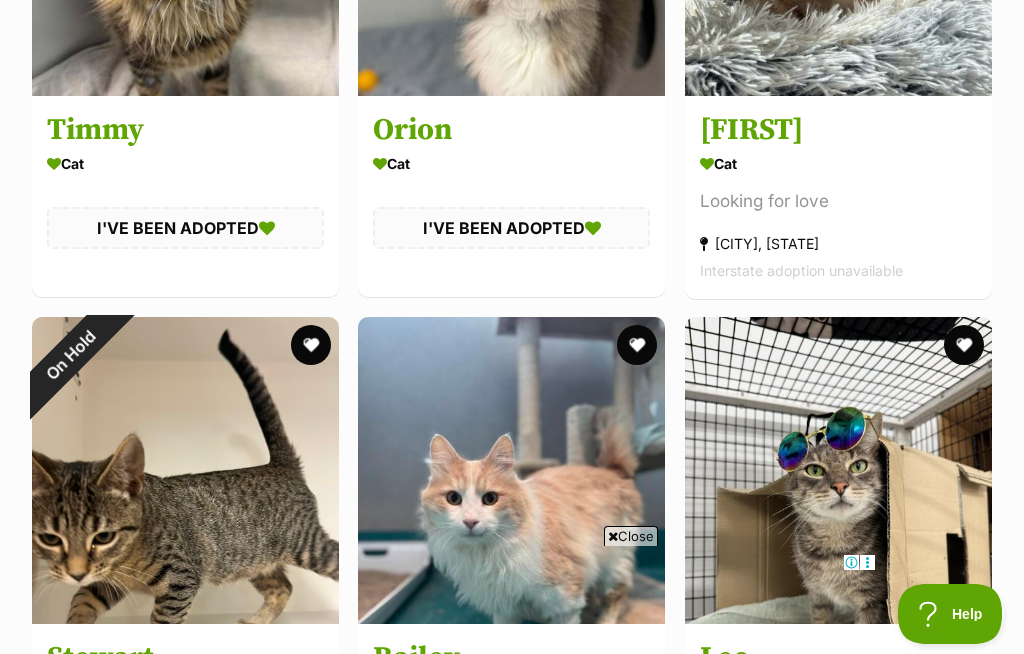 scroll, scrollTop: 0, scrollLeft: 0, axis: both 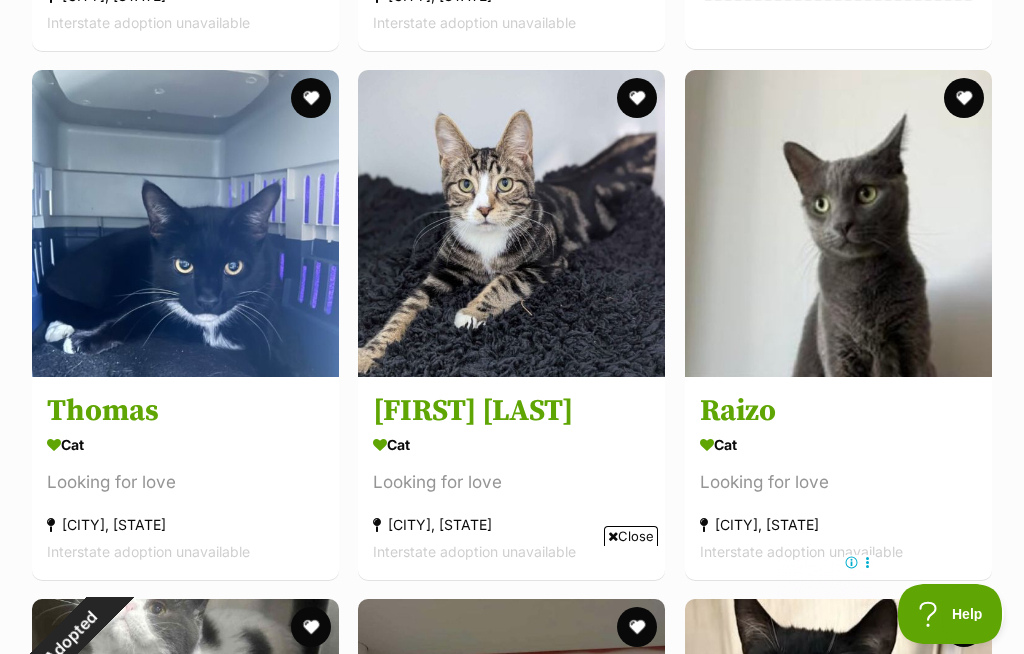 click at bounding box center [311, 98] 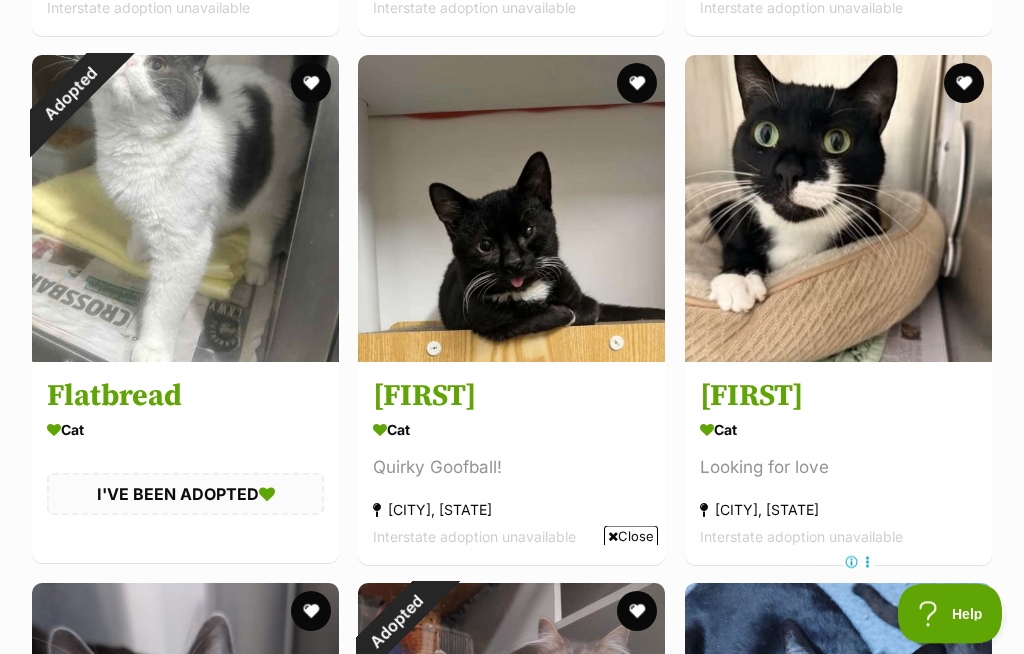 scroll, scrollTop: 7231, scrollLeft: 0, axis: vertical 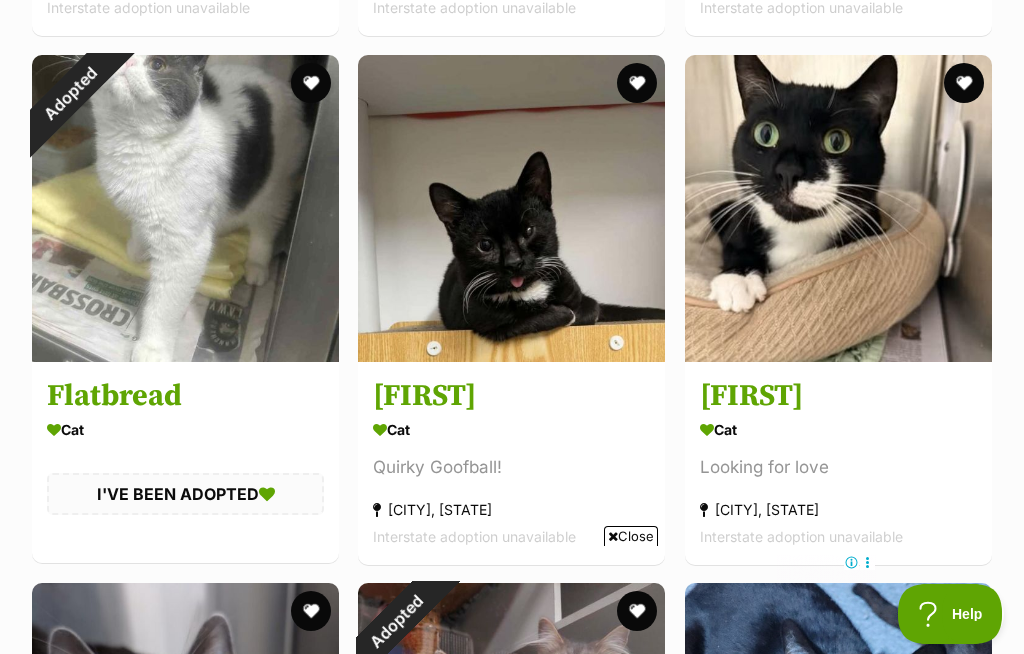 click at bounding box center (511, 208) 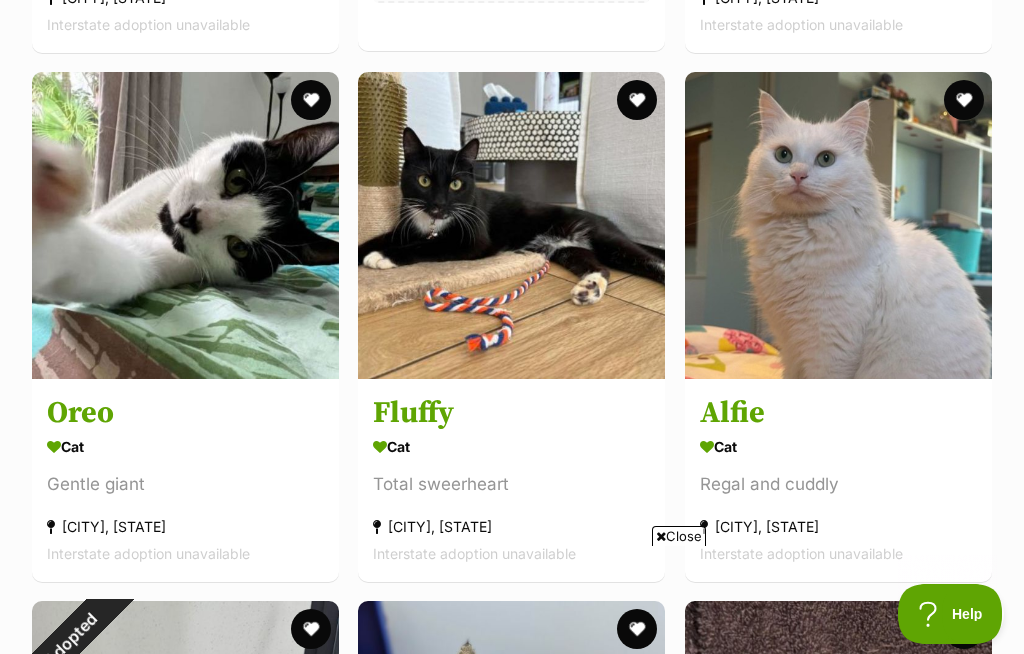 scroll, scrollTop: 0, scrollLeft: 0, axis: both 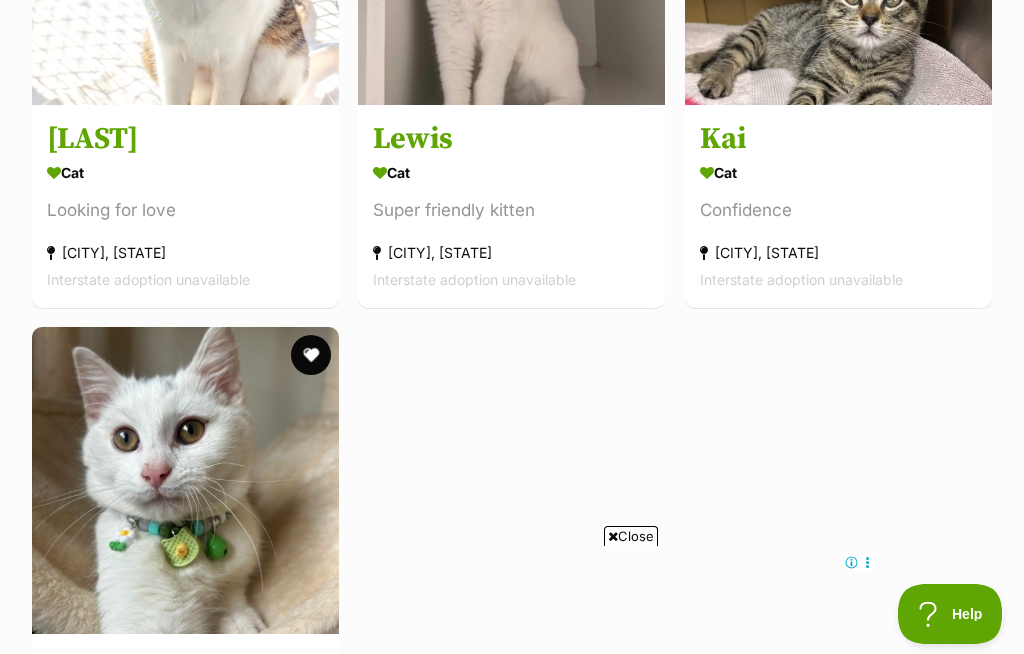 click on "Lewis
Cat
Super friendly kitten
Roseville, NSW
Interstate adoption unavailable" at bounding box center (511, 206) 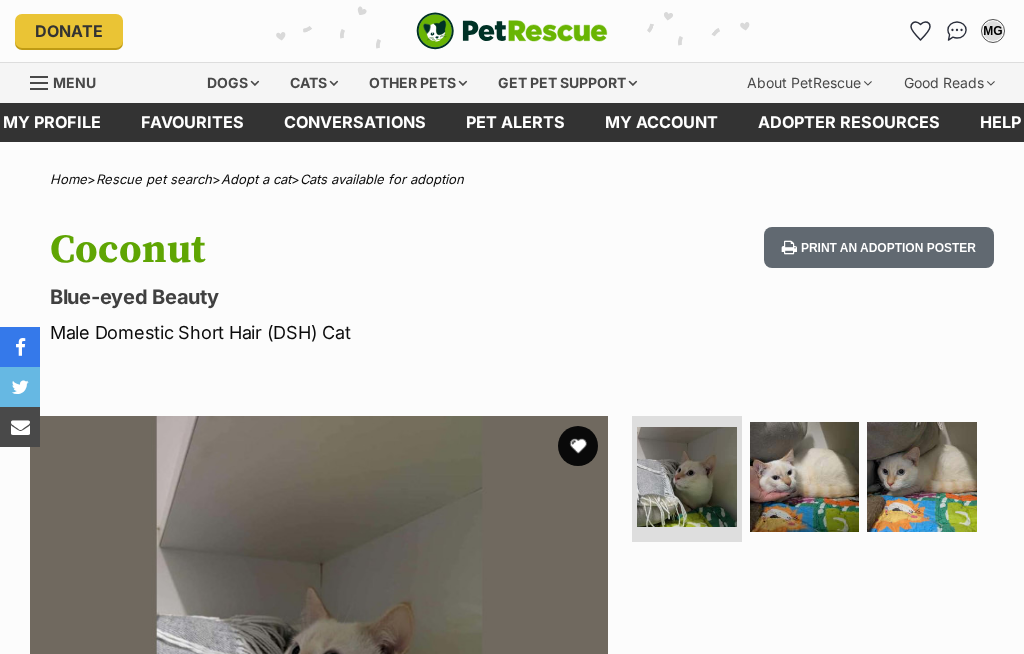 scroll, scrollTop: 334, scrollLeft: 0, axis: vertical 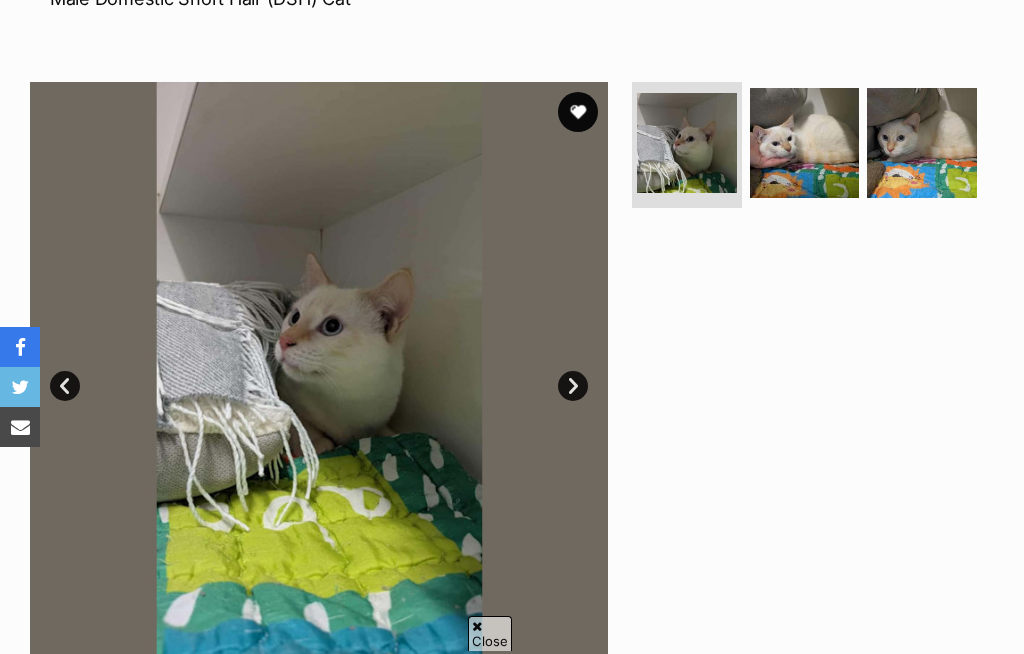 click on "Next" at bounding box center (573, 386) 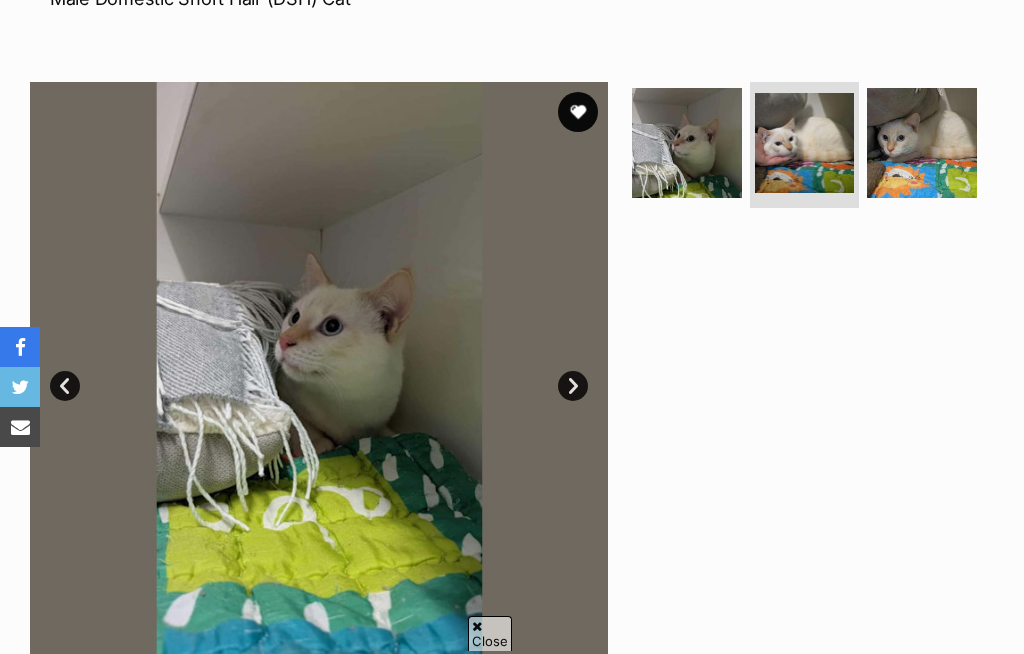 scroll, scrollTop: 0, scrollLeft: 0, axis: both 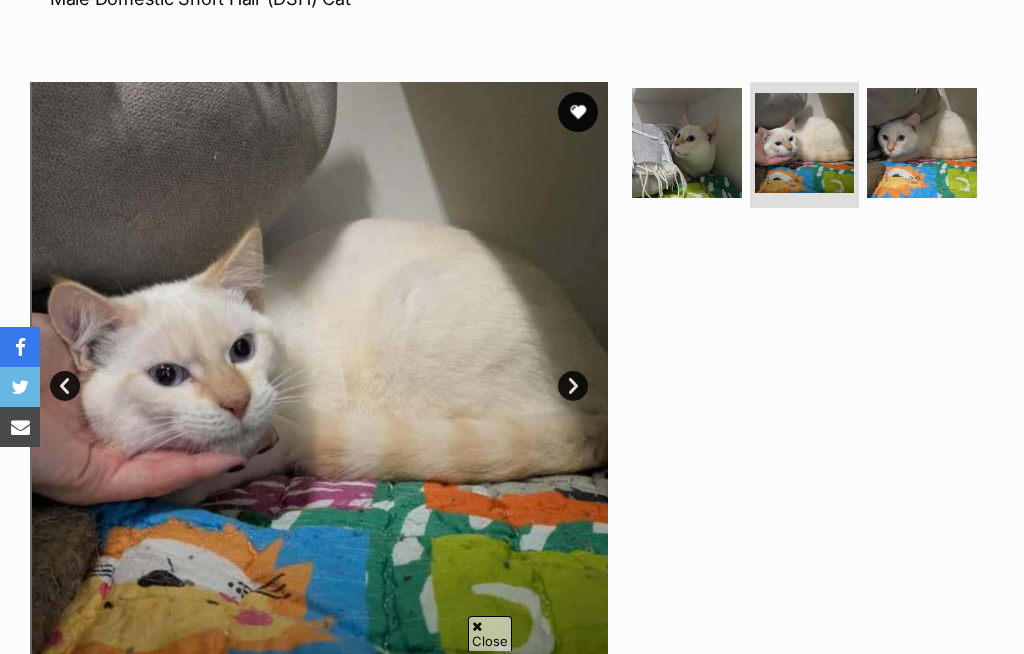 click on "Next" at bounding box center [573, 386] 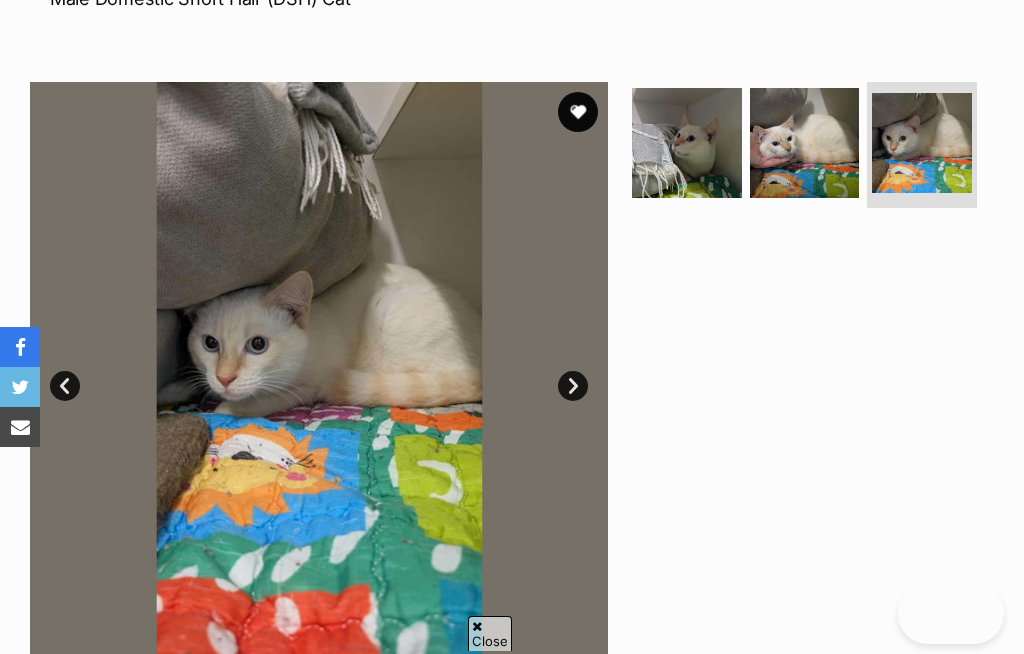 click on "Next" at bounding box center [573, 386] 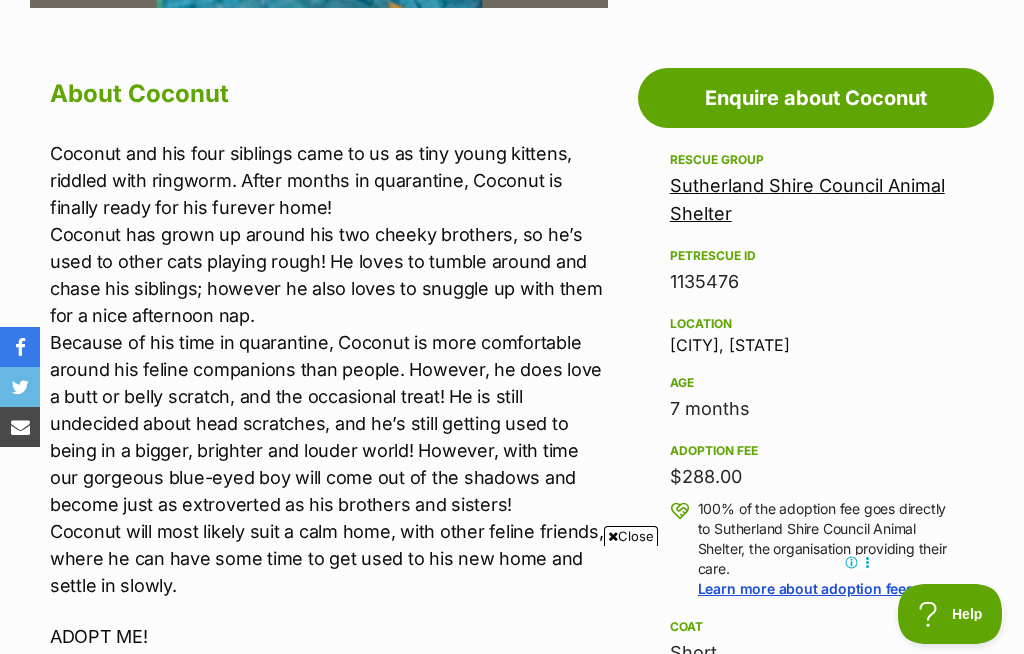 scroll, scrollTop: 0, scrollLeft: 0, axis: both 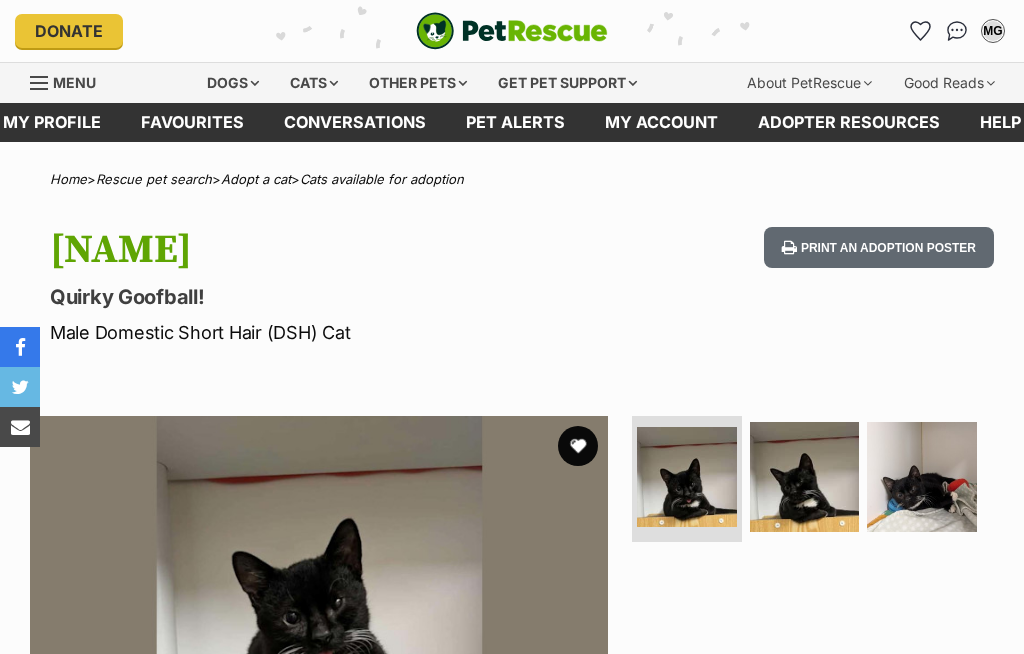 click on "Next" at bounding box center (573, 720) 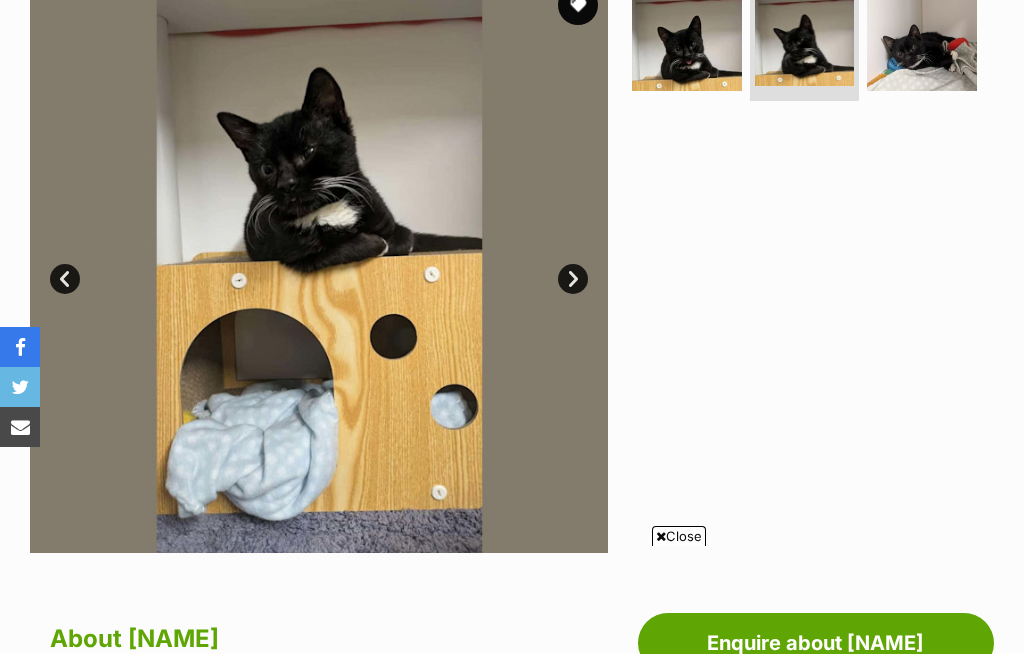 scroll, scrollTop: 441, scrollLeft: 0, axis: vertical 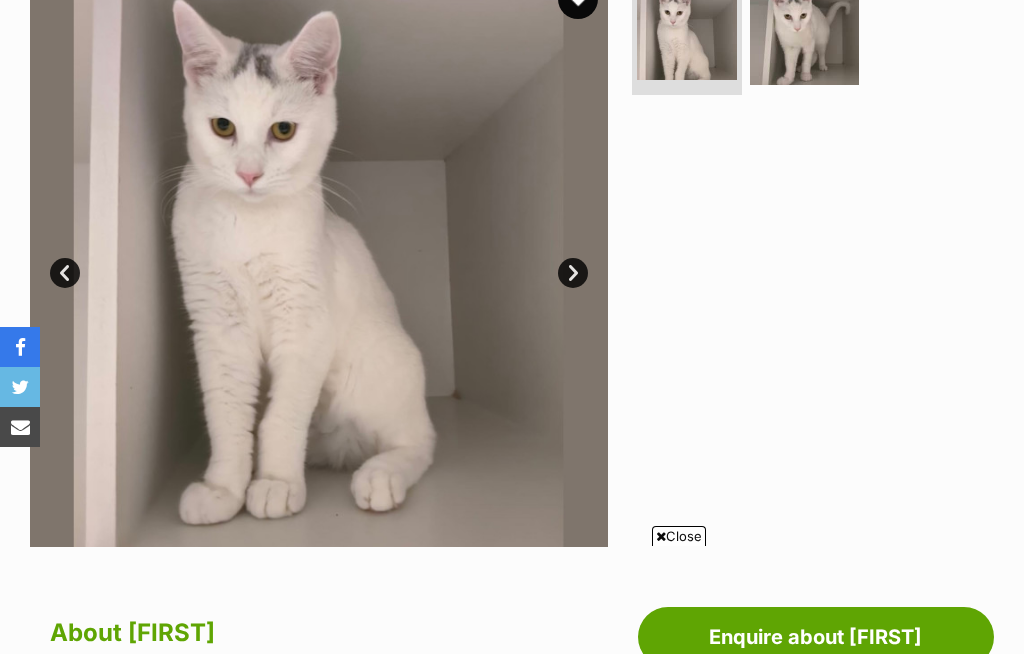 click at bounding box center (811, 258) 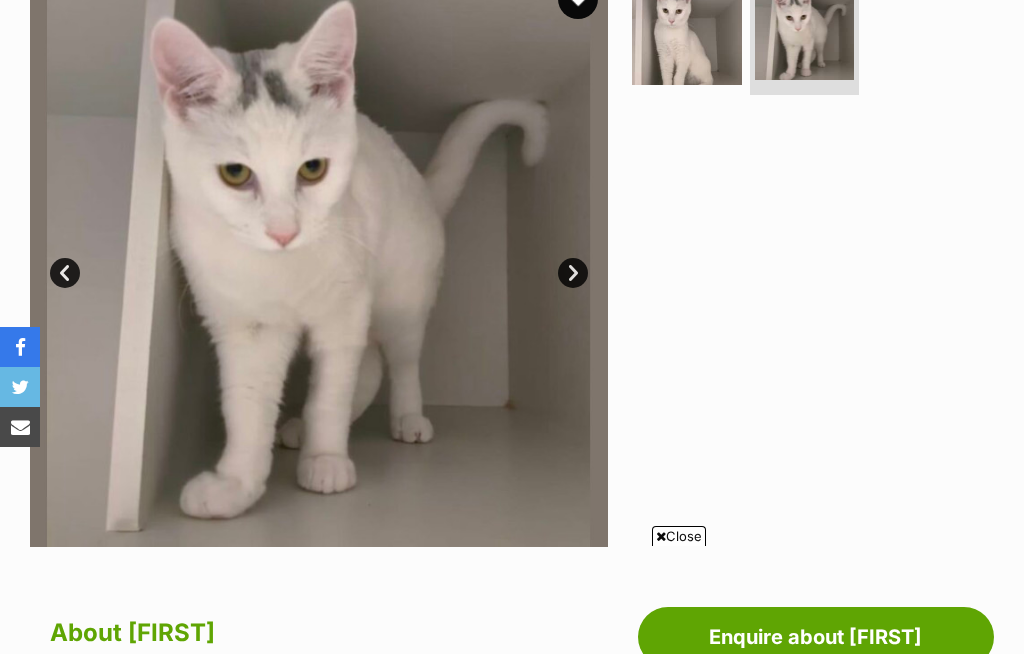 scroll, scrollTop: 860, scrollLeft: 0, axis: vertical 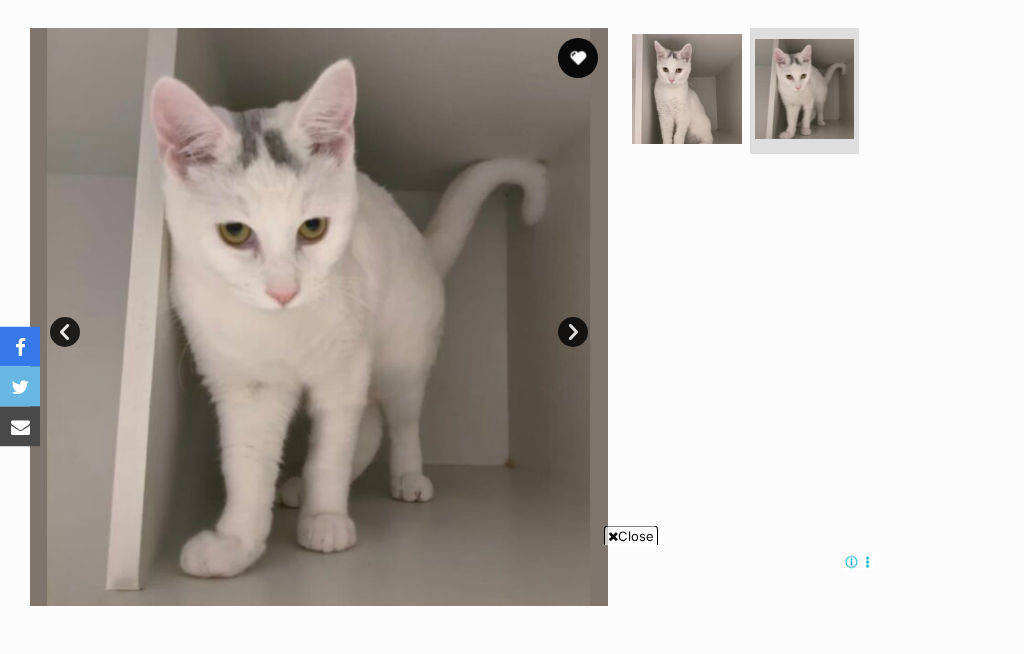 click on "Next" at bounding box center [573, 333] 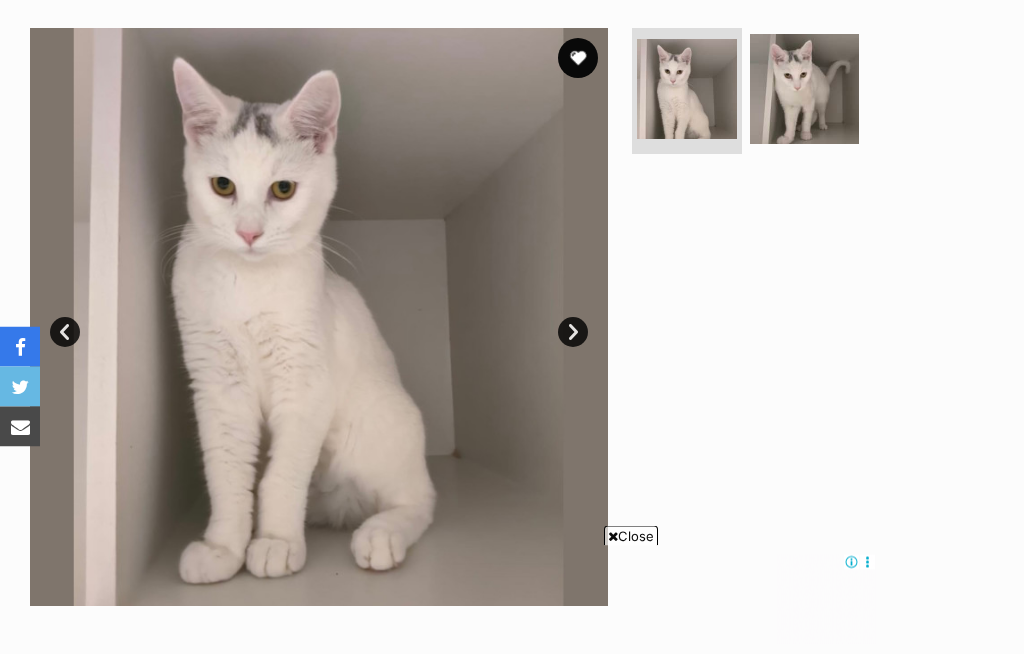scroll, scrollTop: 388, scrollLeft: 0, axis: vertical 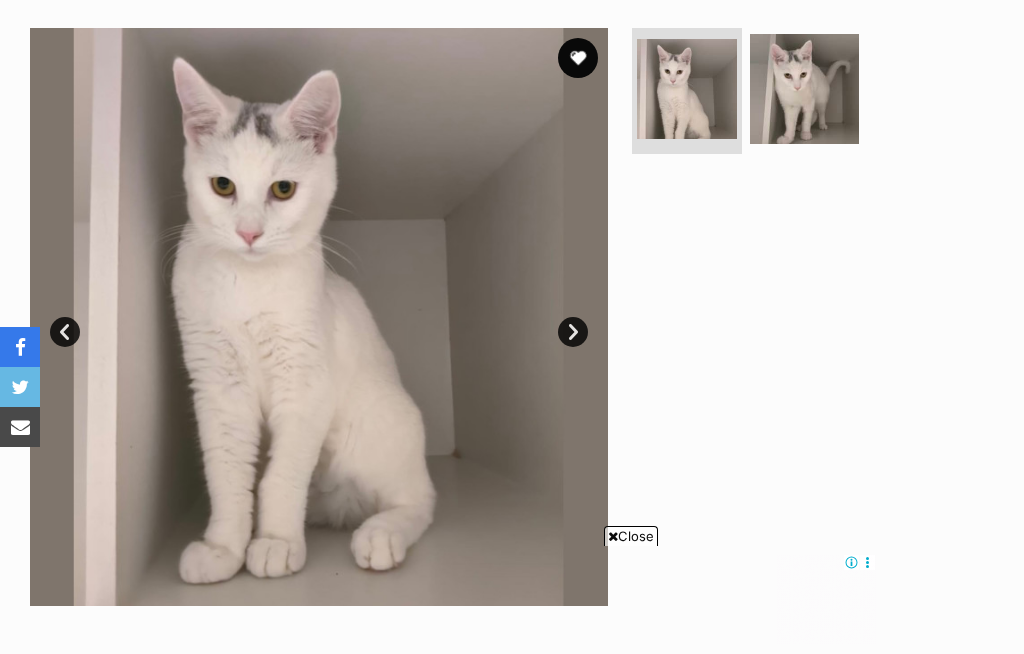 click at bounding box center (578, 58) 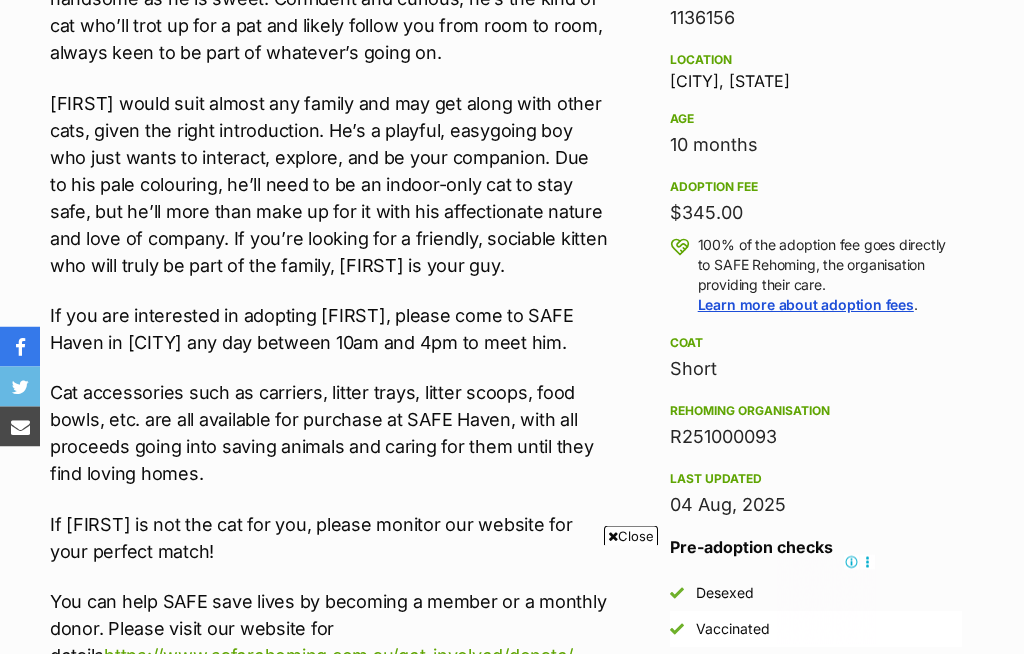 scroll, scrollTop: 1222, scrollLeft: 0, axis: vertical 